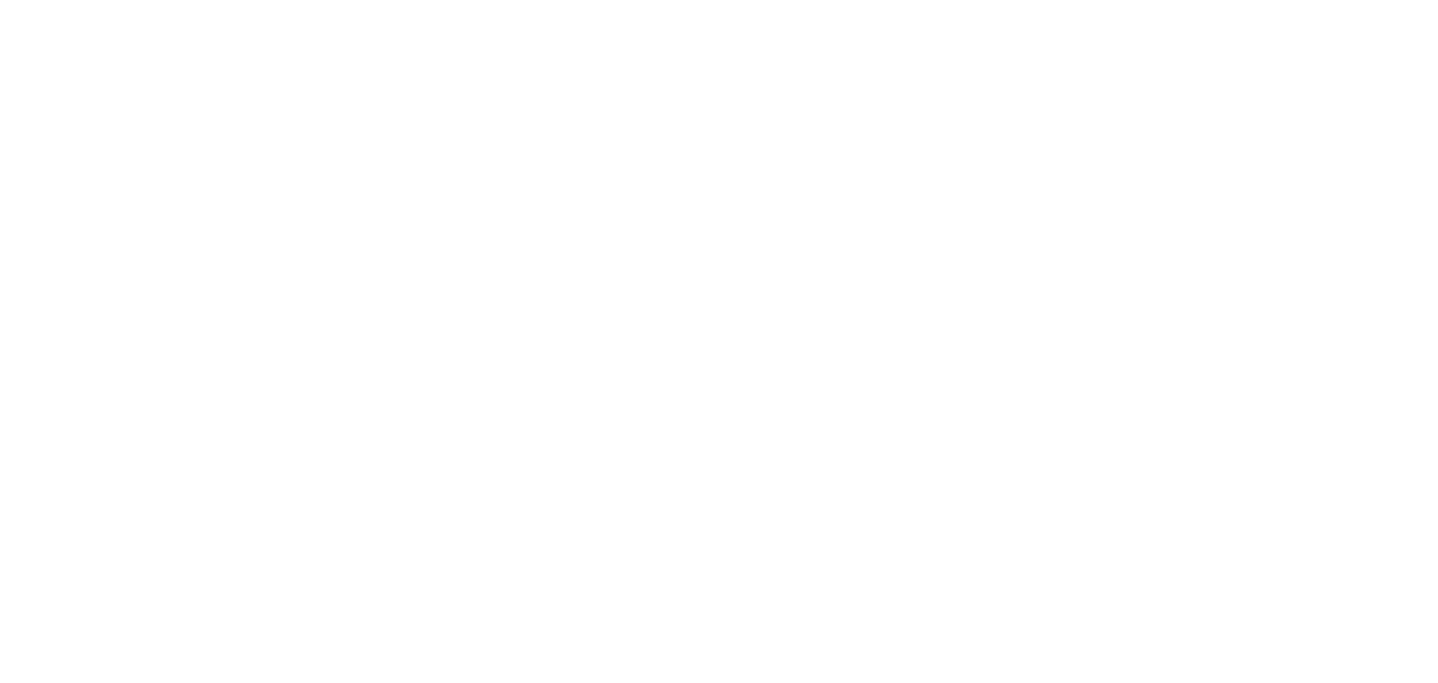 scroll, scrollTop: 0, scrollLeft: 0, axis: both 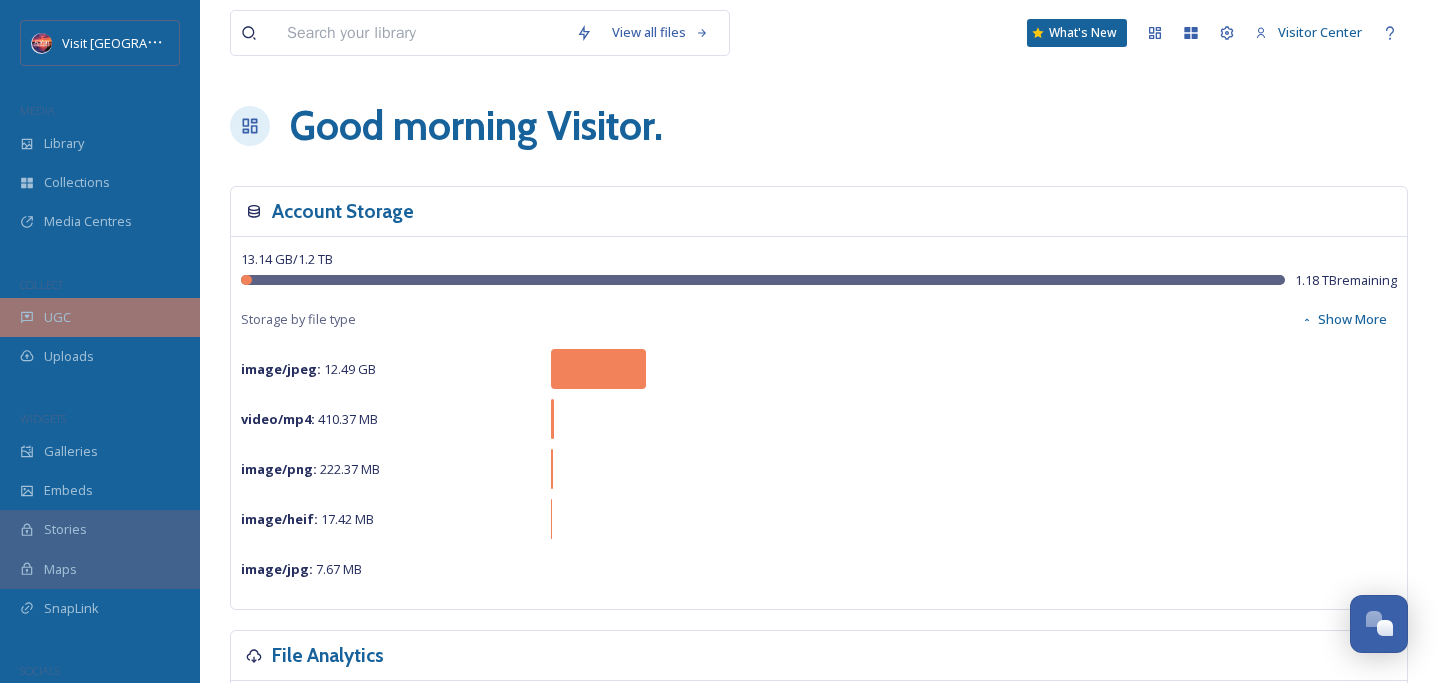 click on "UGC" at bounding box center [100, 317] 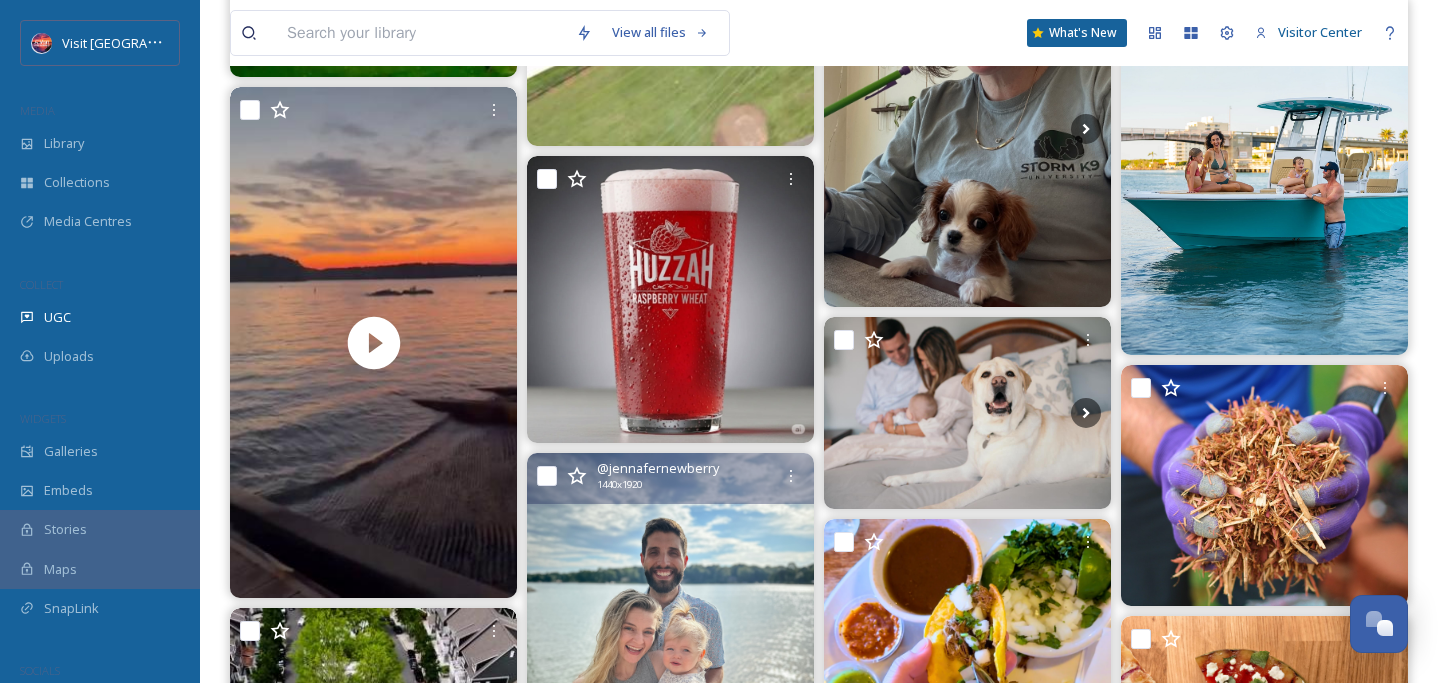 scroll, scrollTop: 5213, scrollLeft: 0, axis: vertical 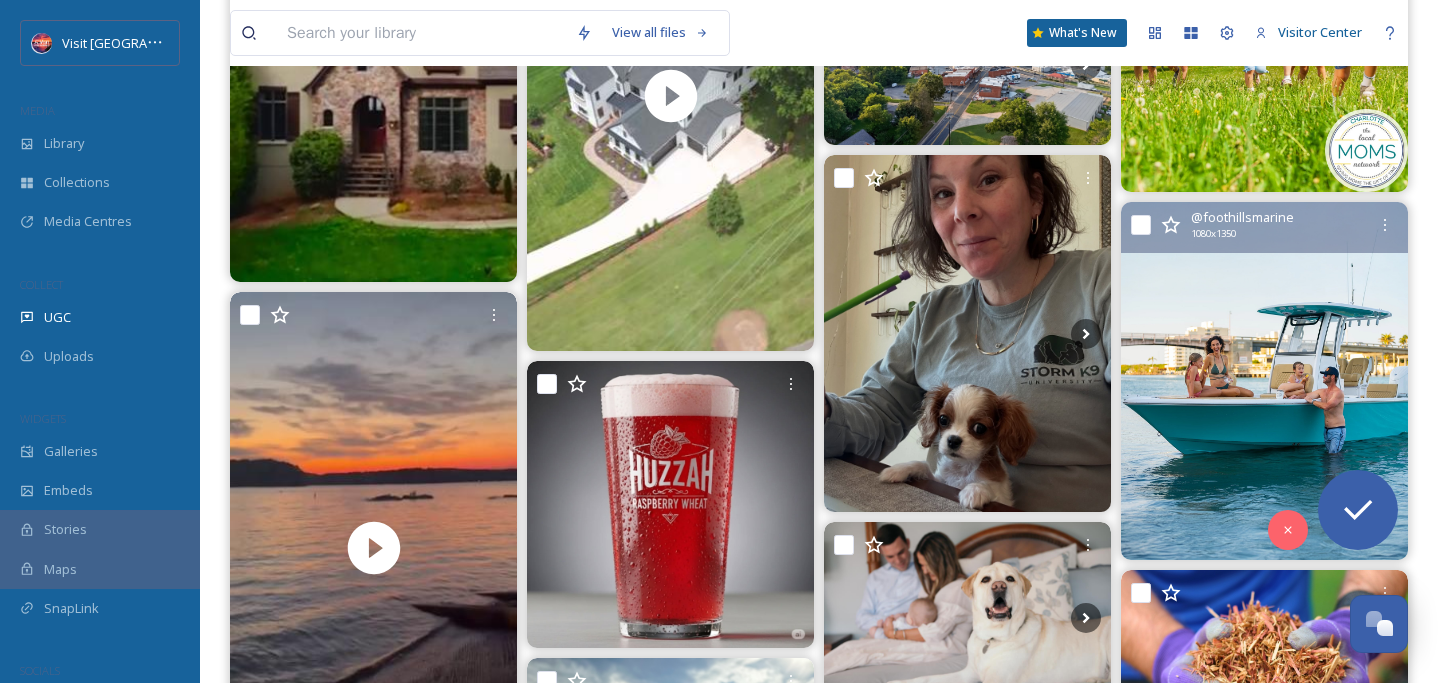 click at bounding box center (1264, 381) 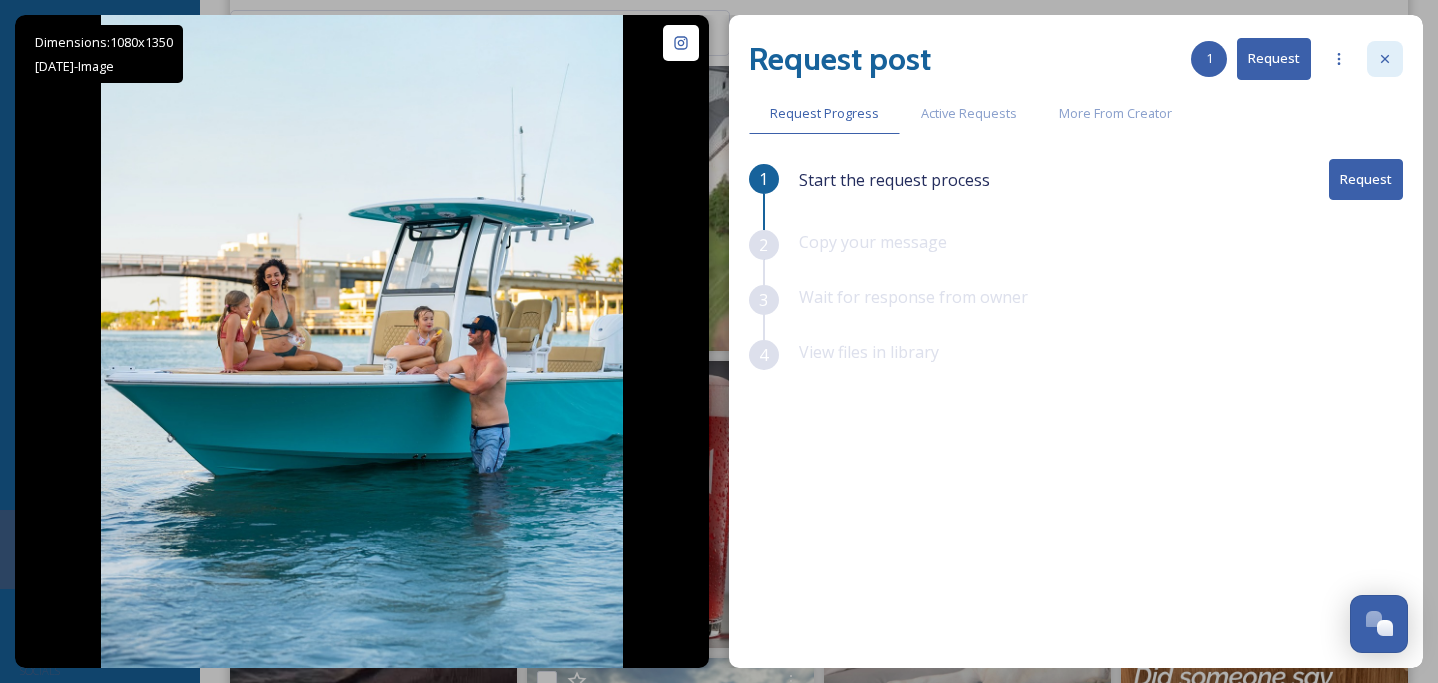 click 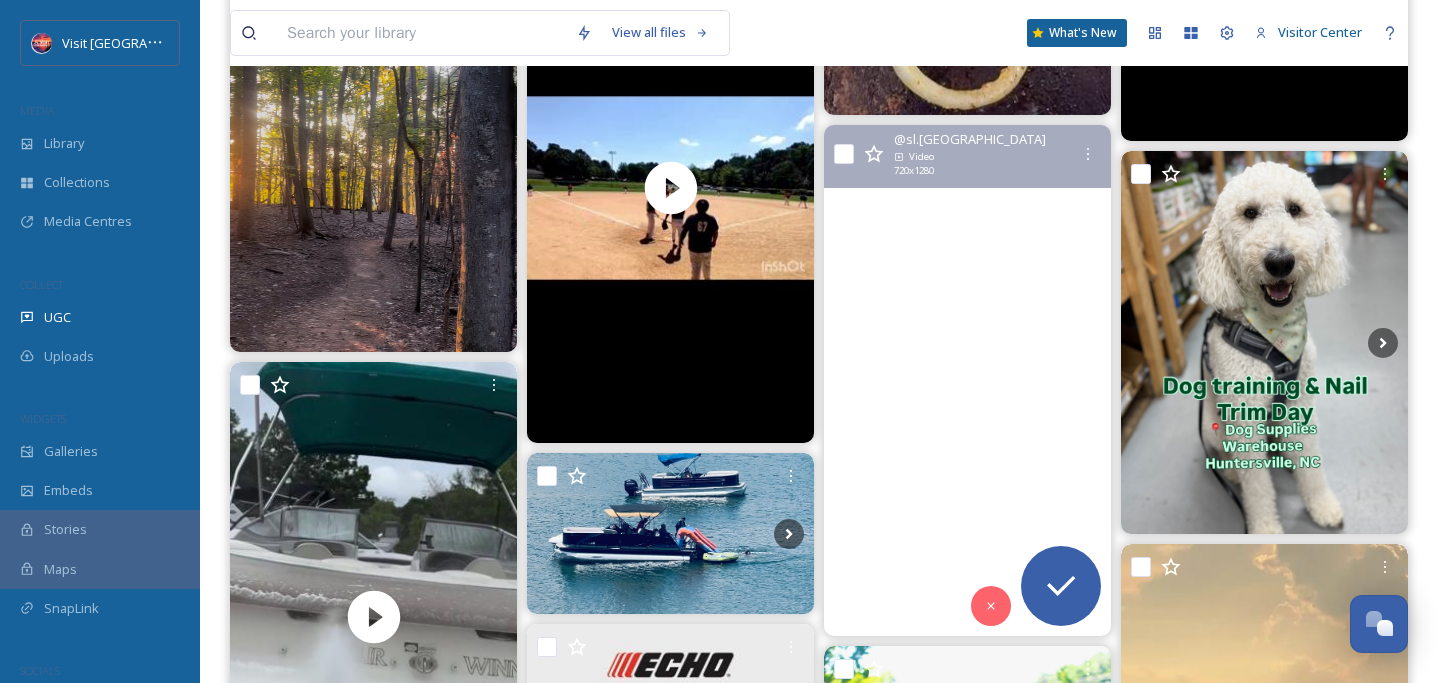 scroll, scrollTop: 7090, scrollLeft: 0, axis: vertical 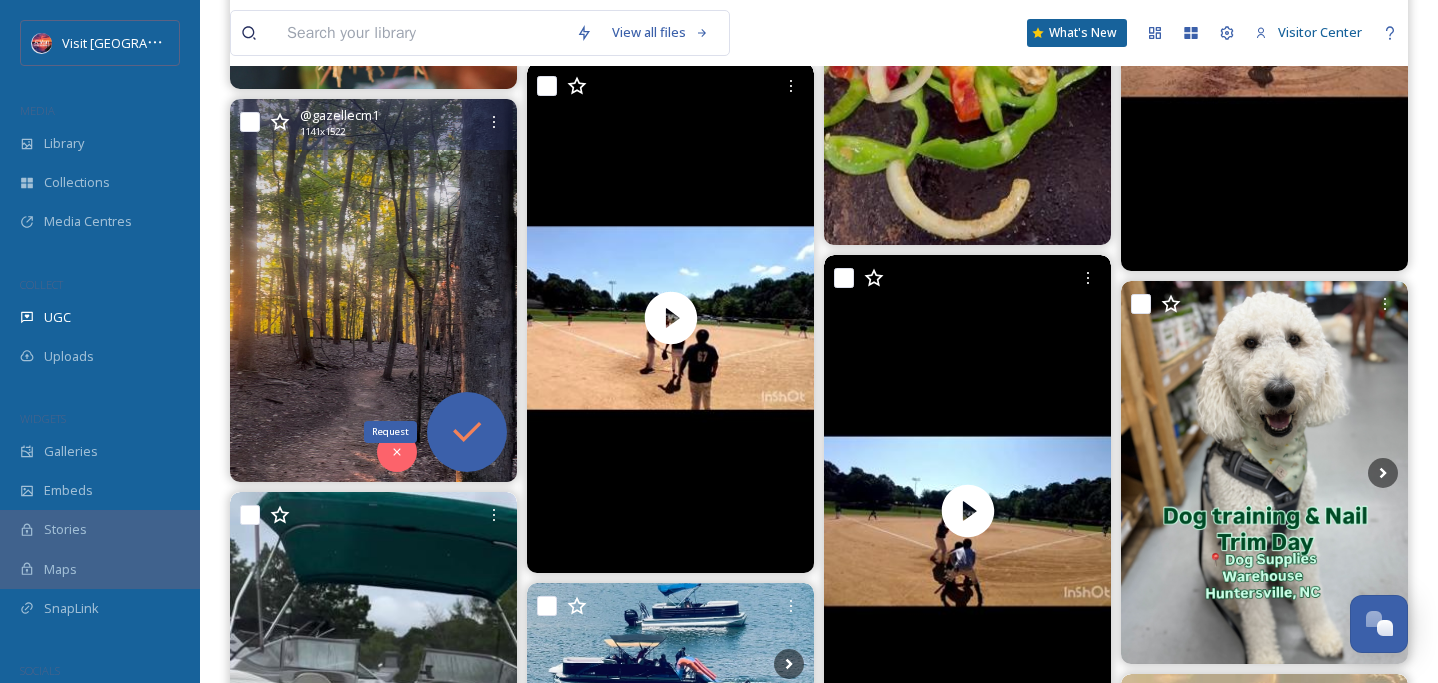 click on "Request" at bounding box center (467, 432) 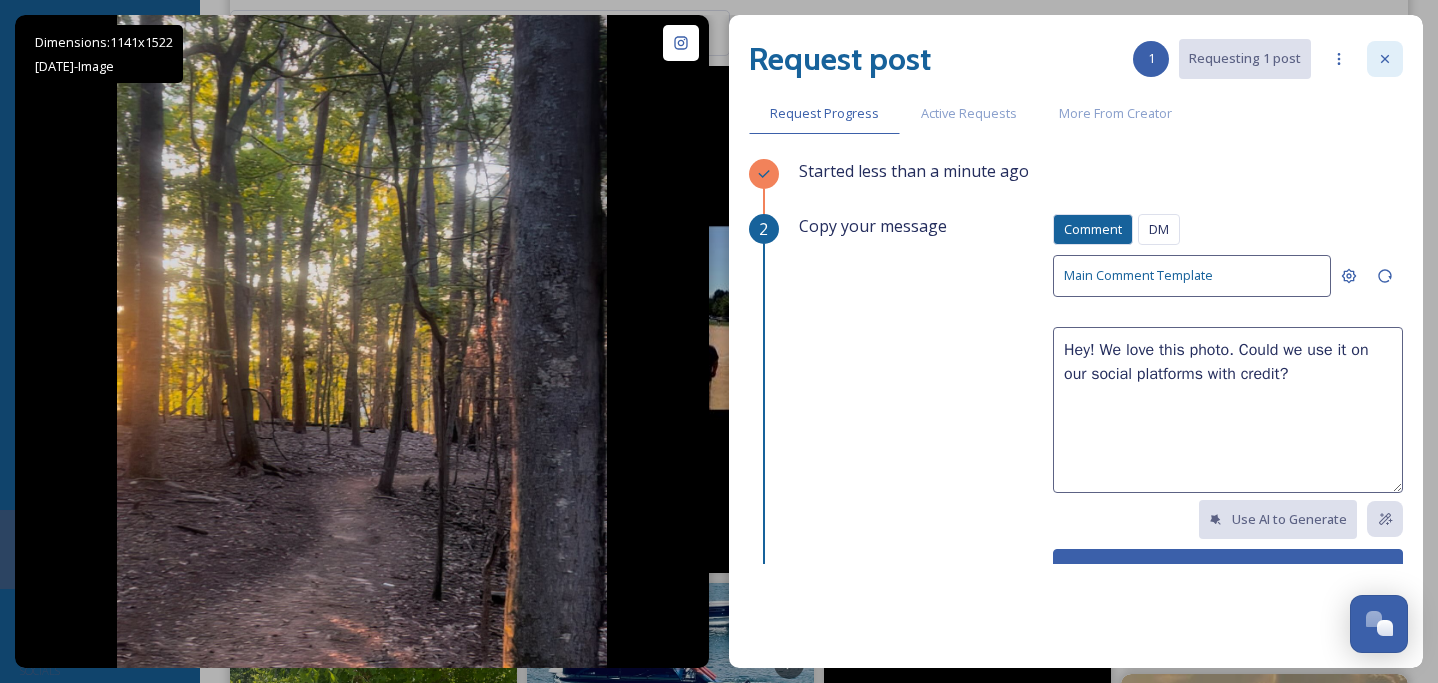 click 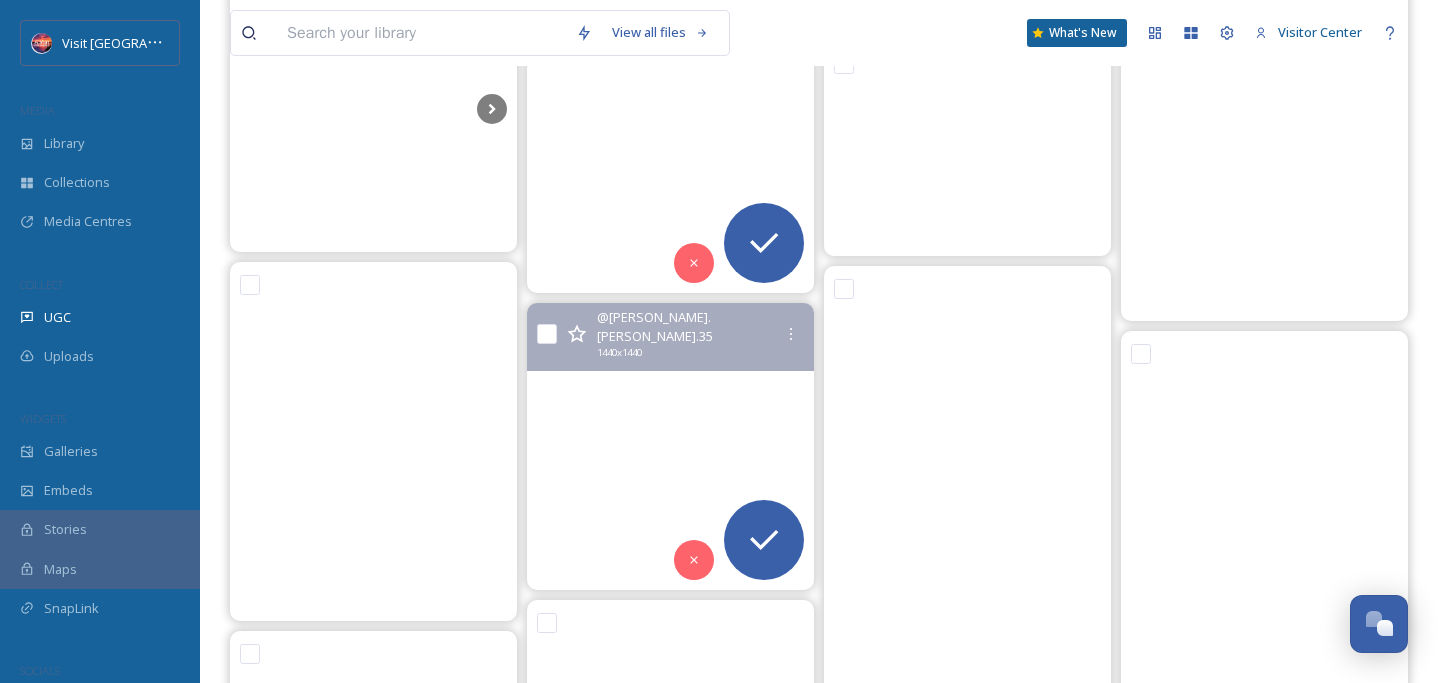 scroll, scrollTop: 31051, scrollLeft: 0, axis: vertical 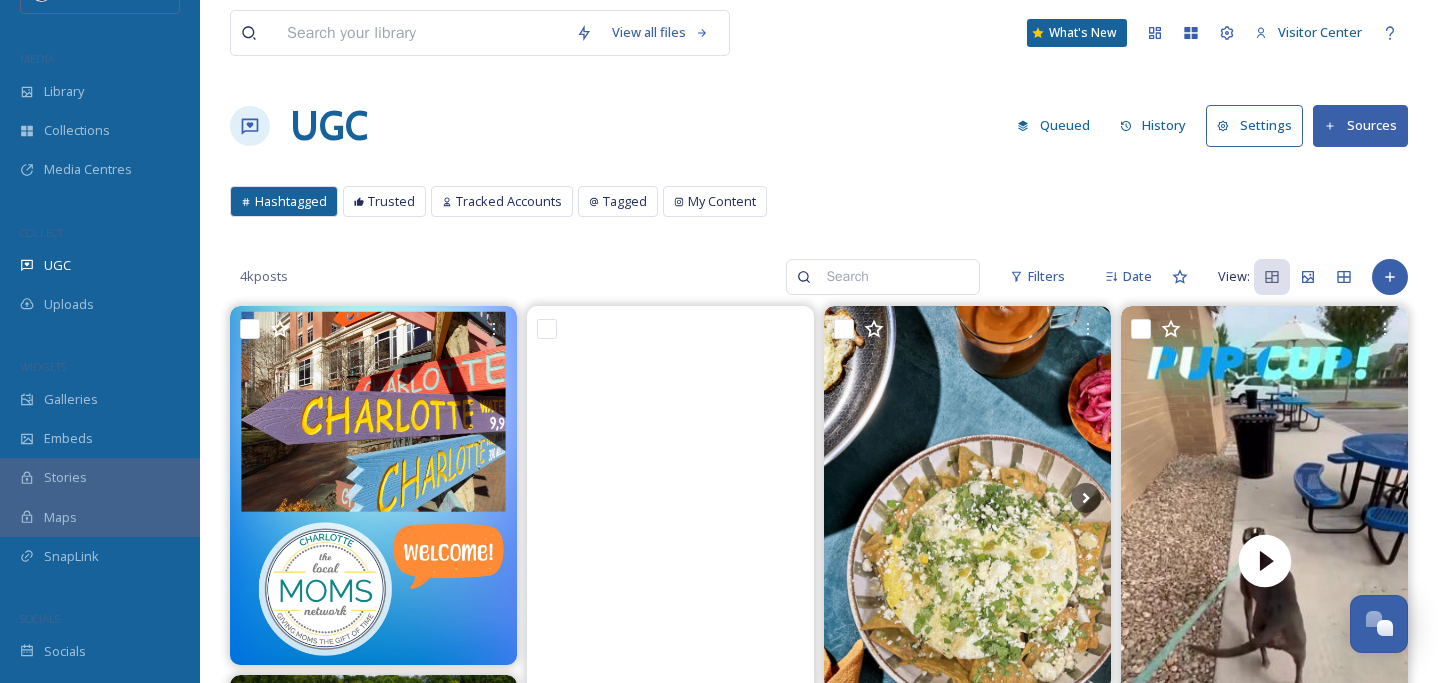 click on "History" at bounding box center [1153, 125] 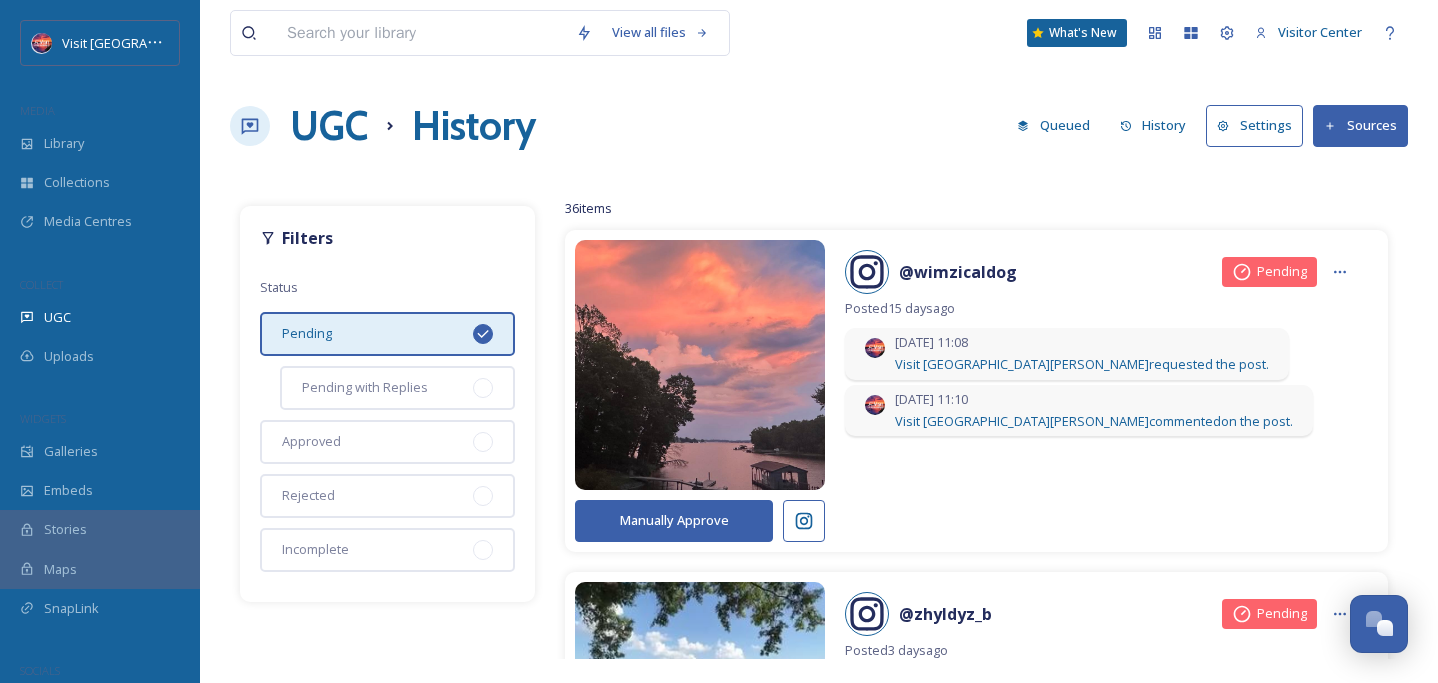 click on "Pending" at bounding box center (387, 334) 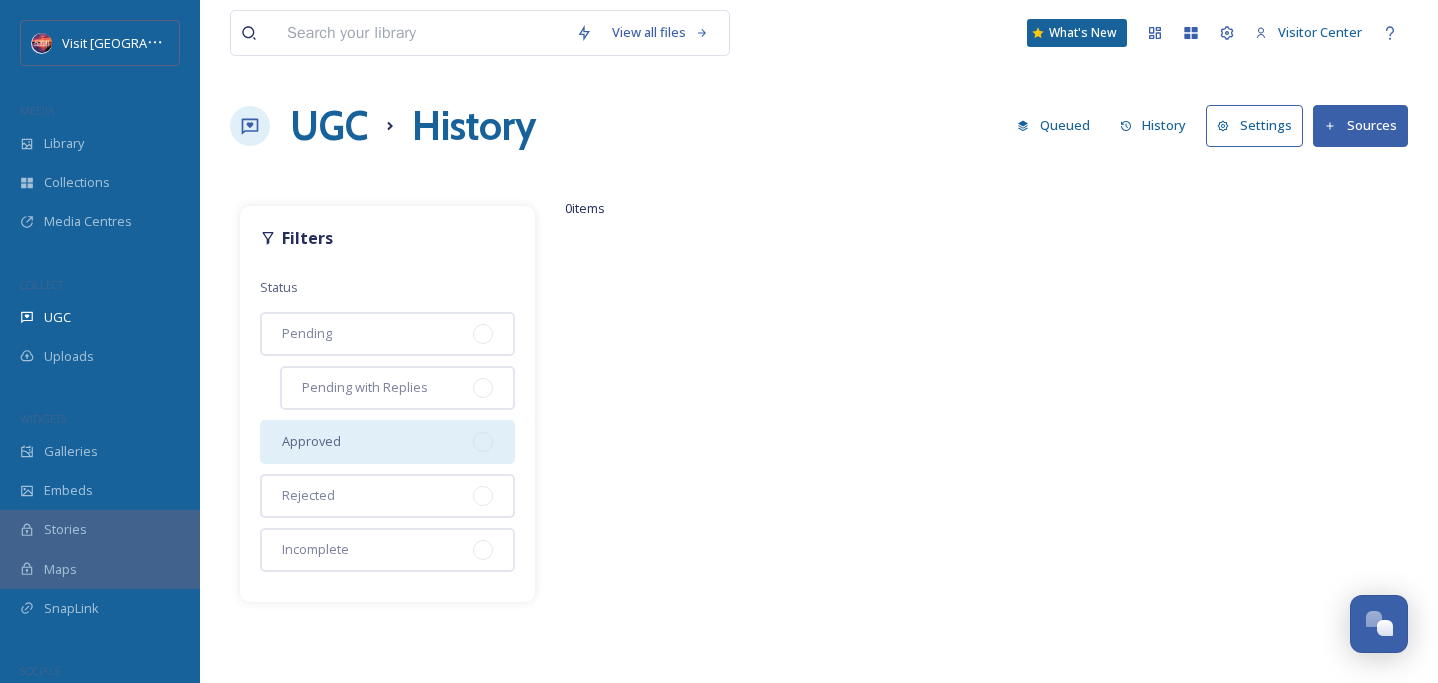 click on "Approved" at bounding box center [387, 442] 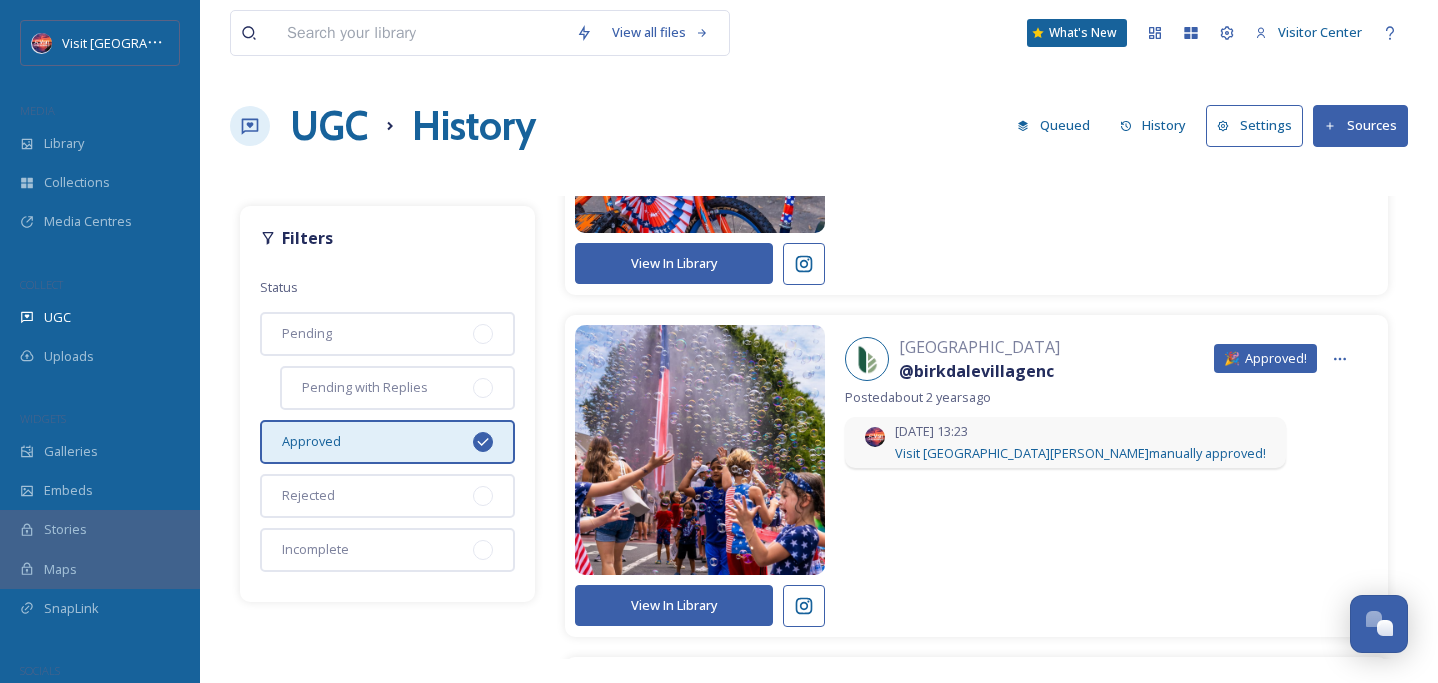 scroll, scrollTop: 15393, scrollLeft: 0, axis: vertical 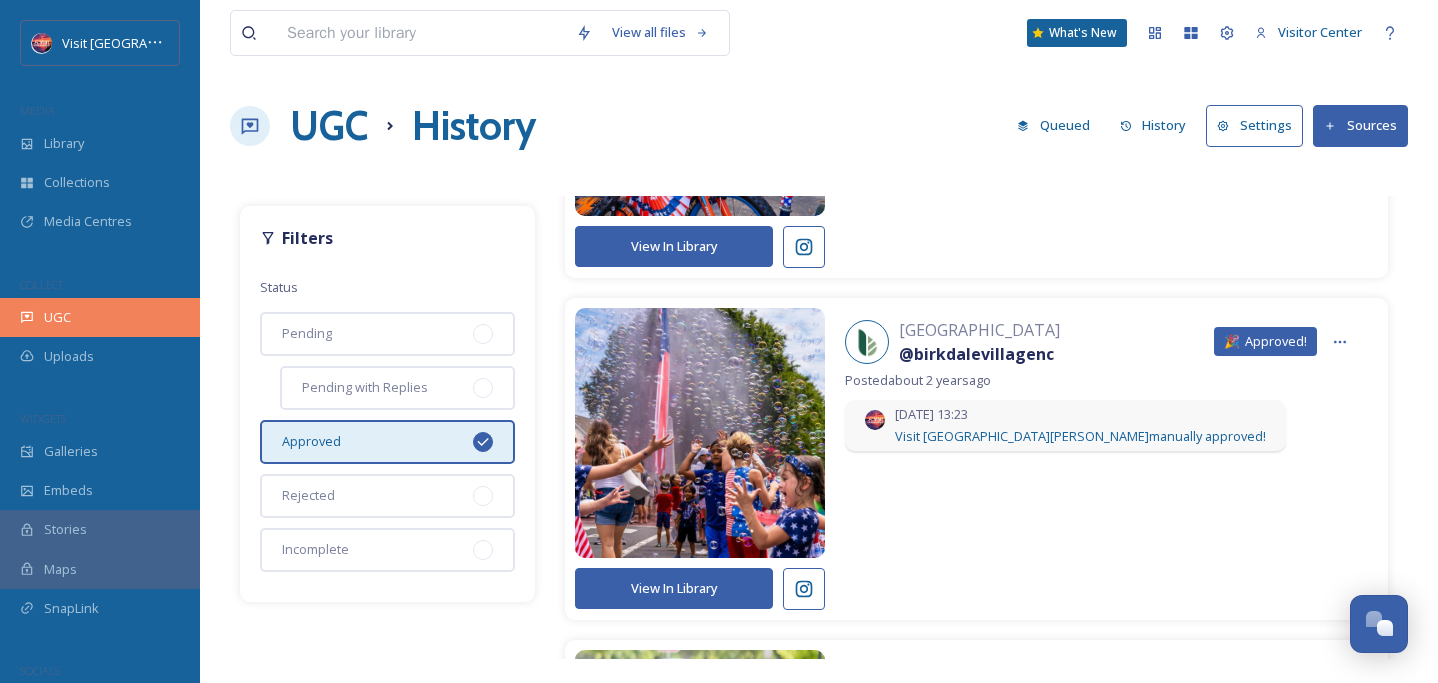 click on "UGC" at bounding box center [100, 317] 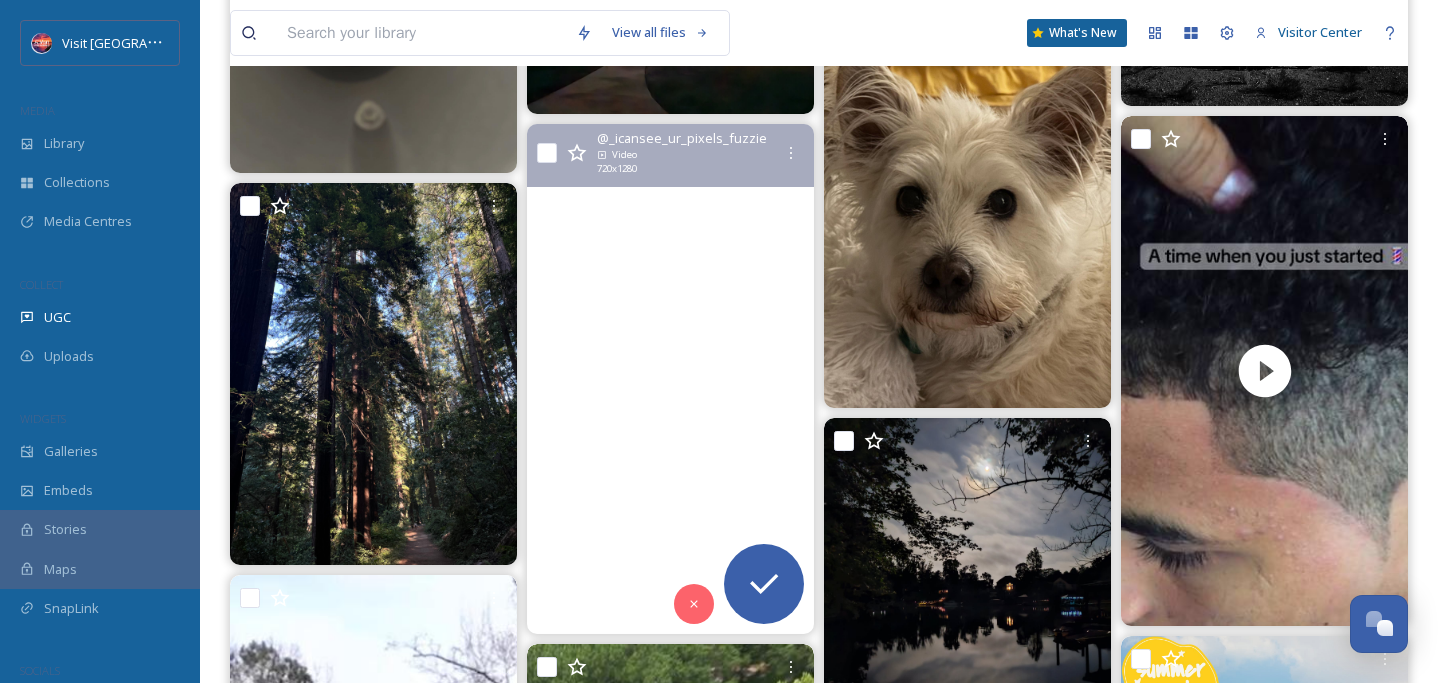 scroll, scrollTop: 4417, scrollLeft: 0, axis: vertical 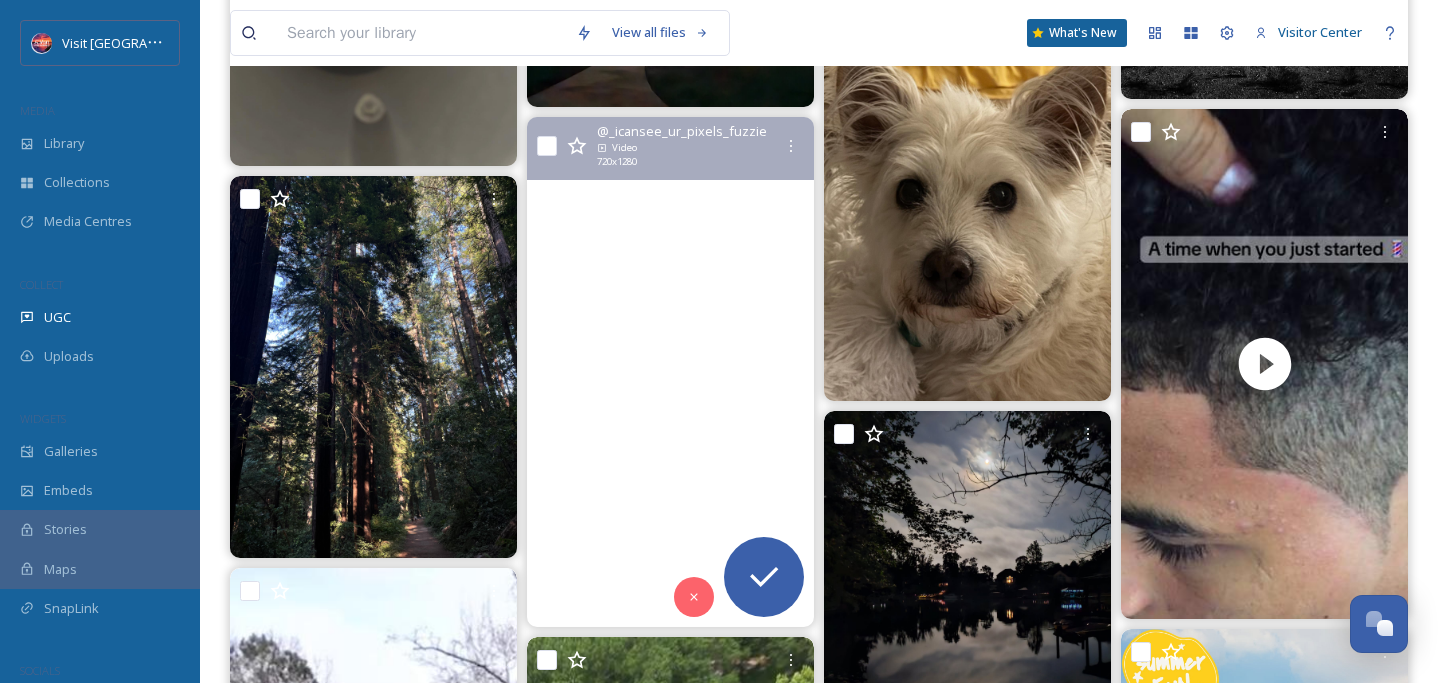 click at bounding box center (670, 372) 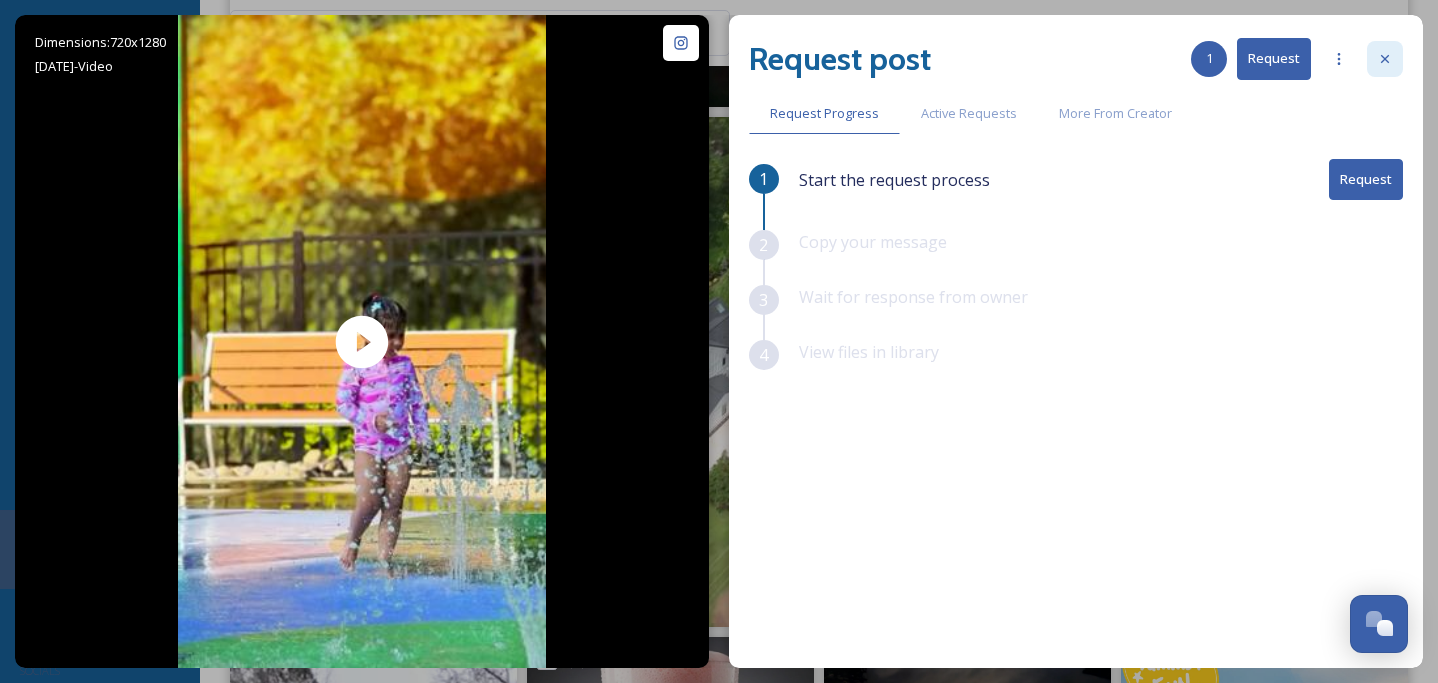 click at bounding box center [1385, 59] 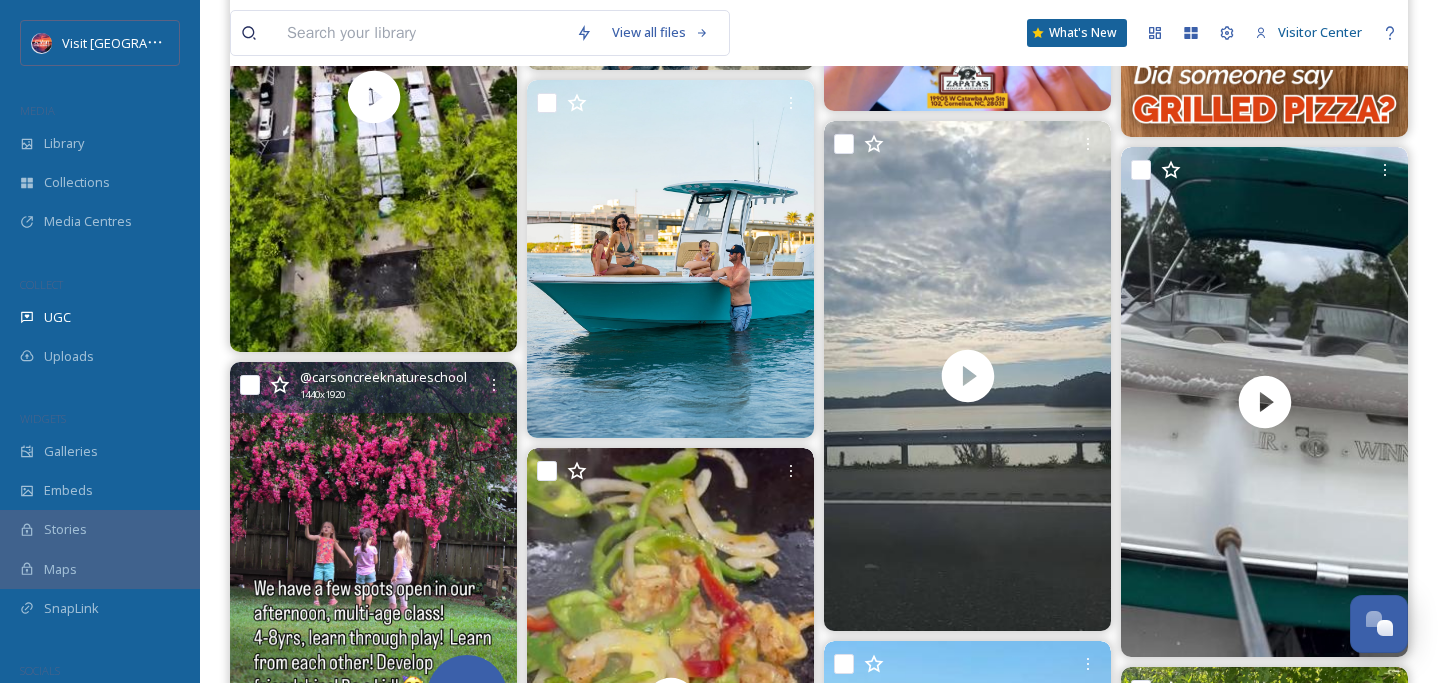 scroll, scrollTop: 6186, scrollLeft: 0, axis: vertical 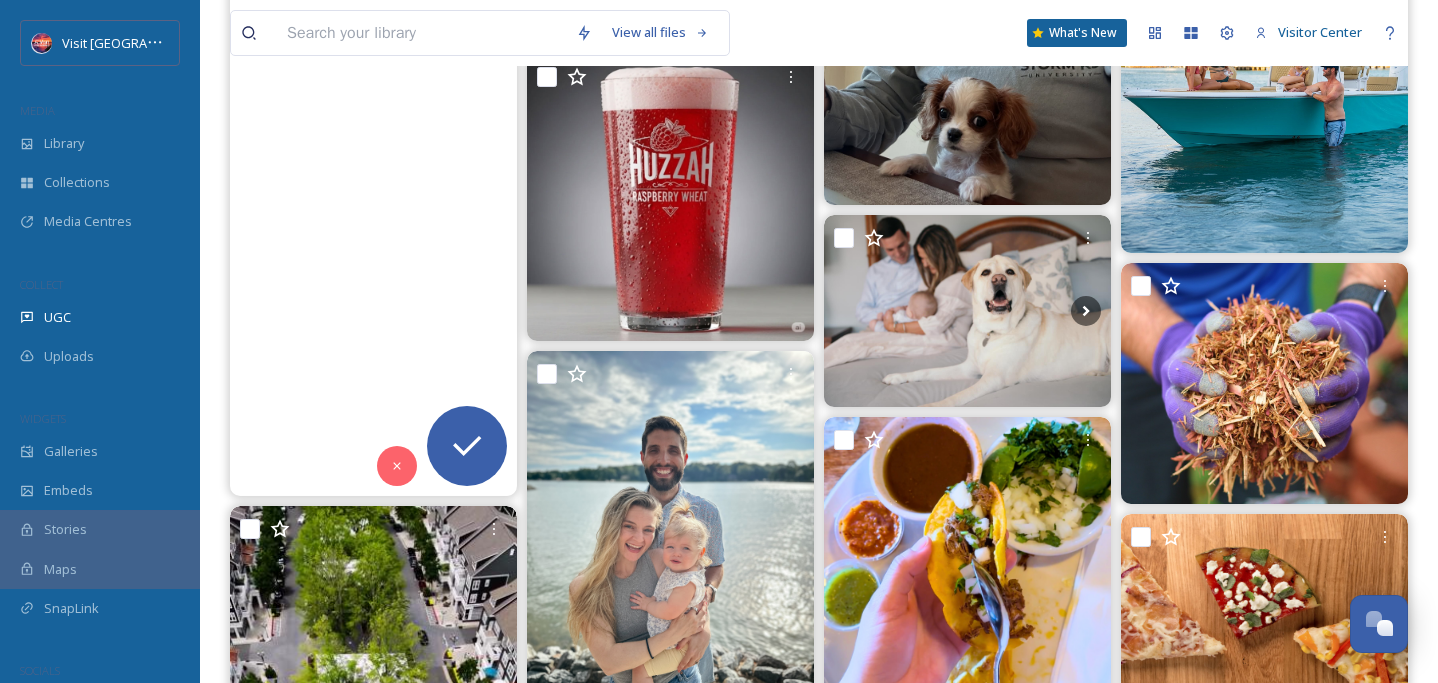 click at bounding box center [373, 240] 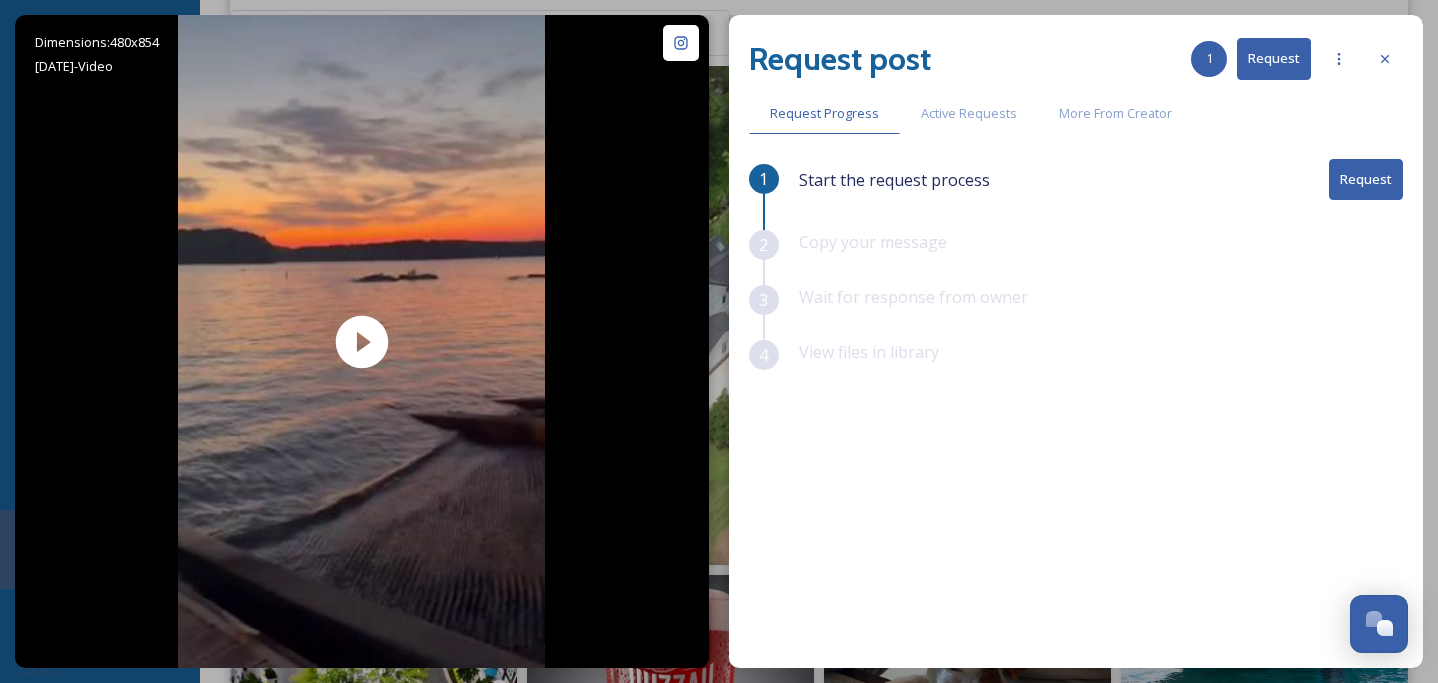 click on "Request" at bounding box center (1366, 179) 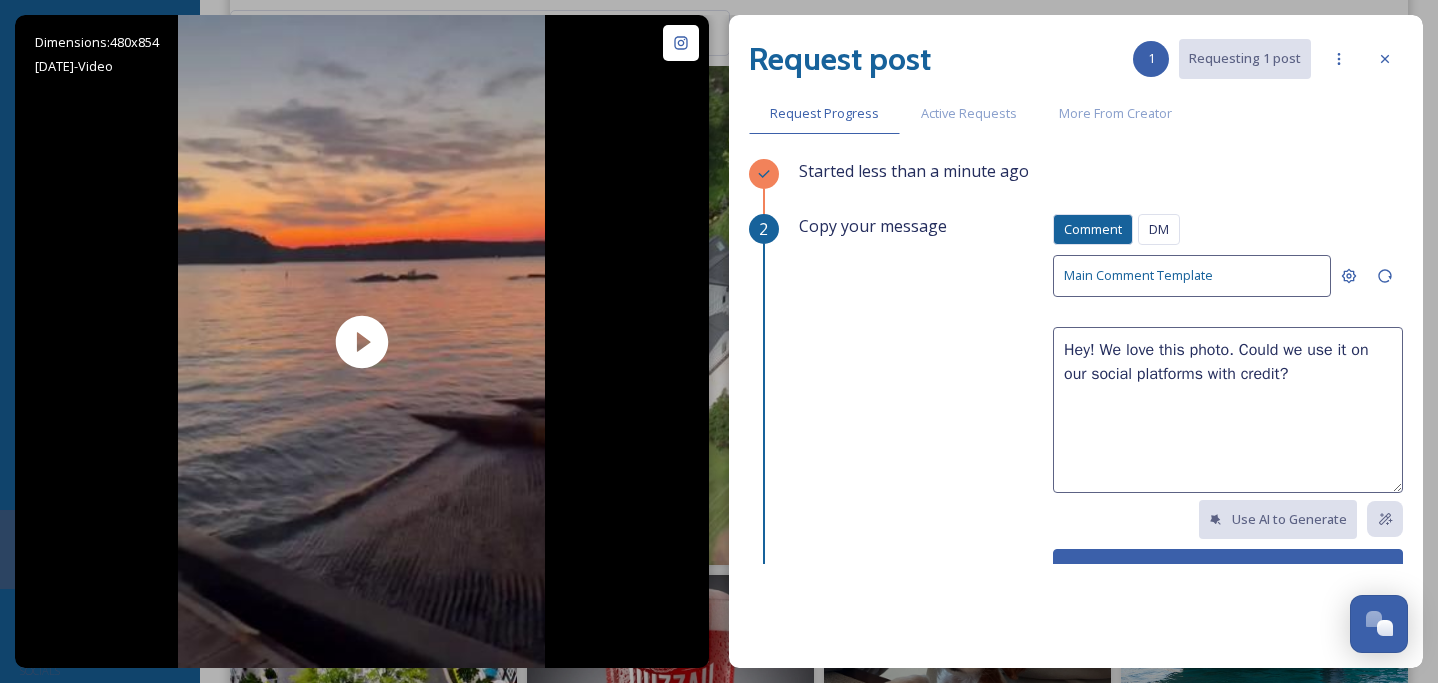 click on "Hey! We love this photo. Could we use it on our social platforms with credit?" at bounding box center (1228, 410) 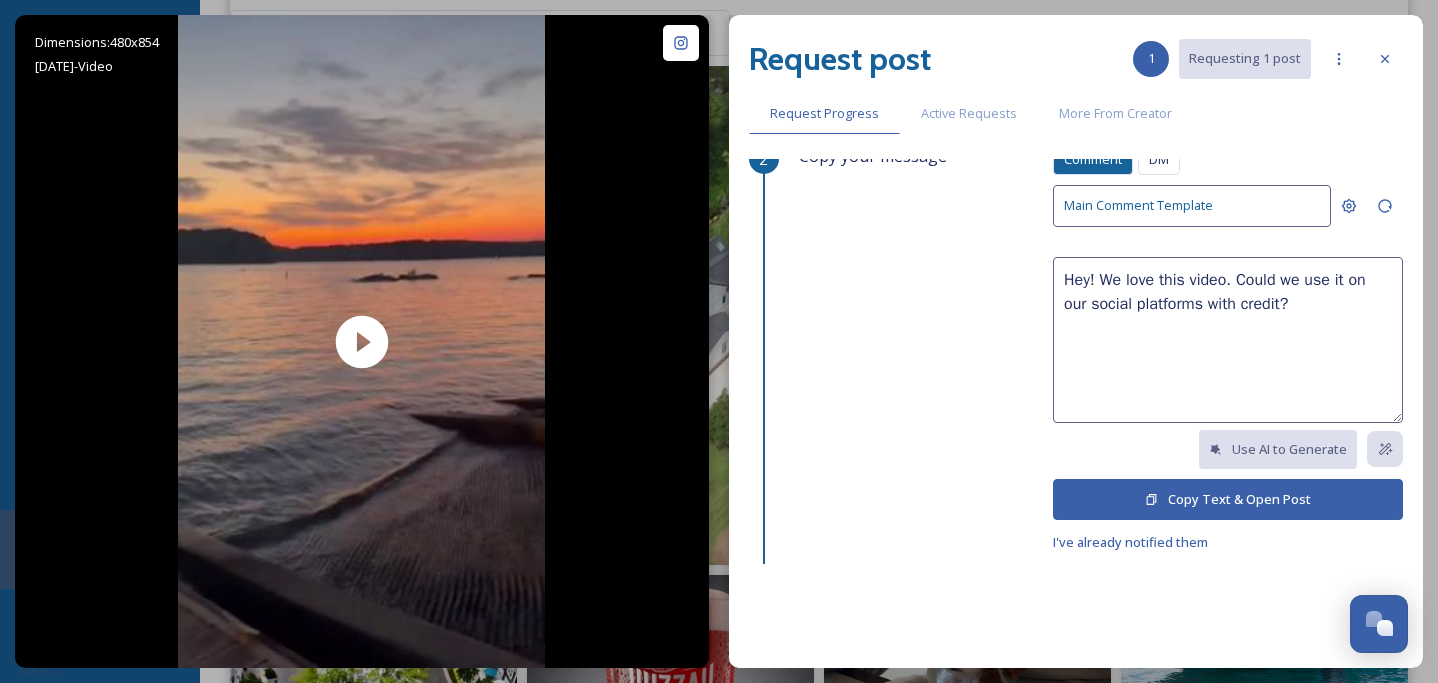 scroll, scrollTop: 77, scrollLeft: 0, axis: vertical 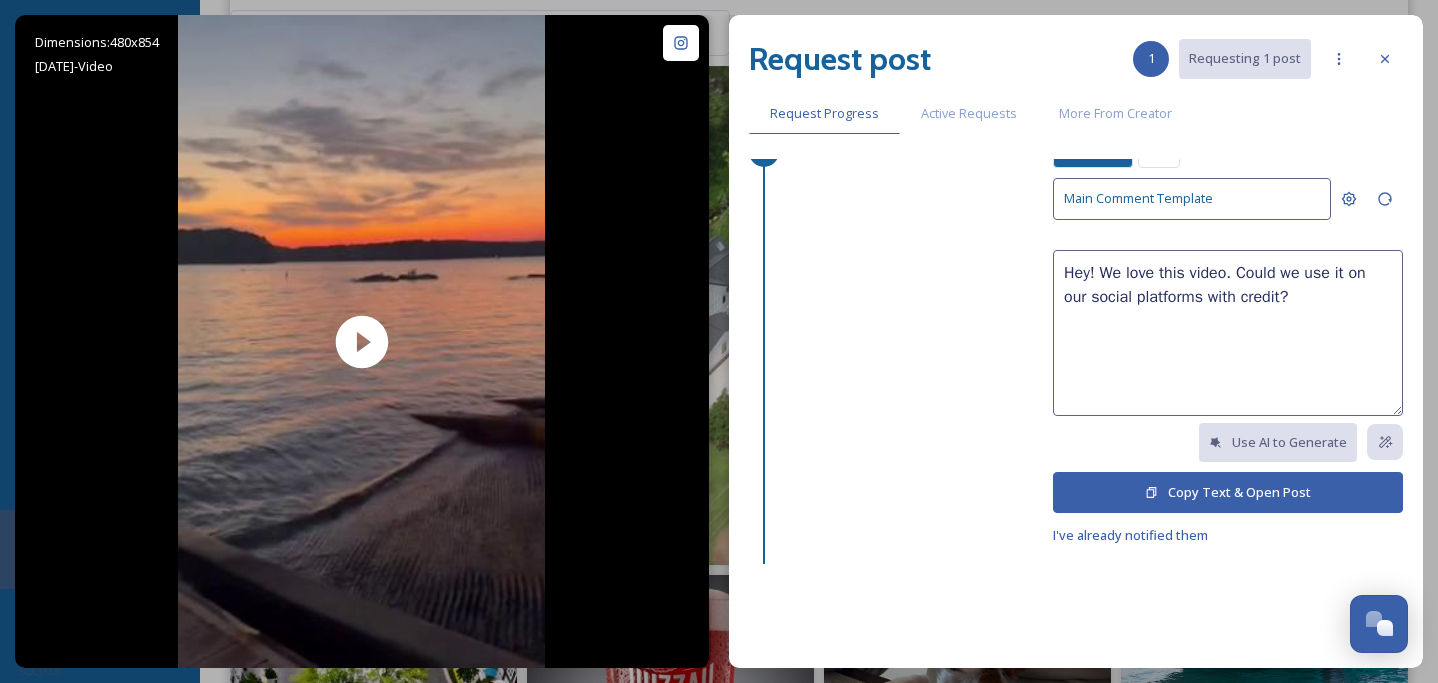 type on "Hey! We love this video. Could we use it on our social platforms with credit?" 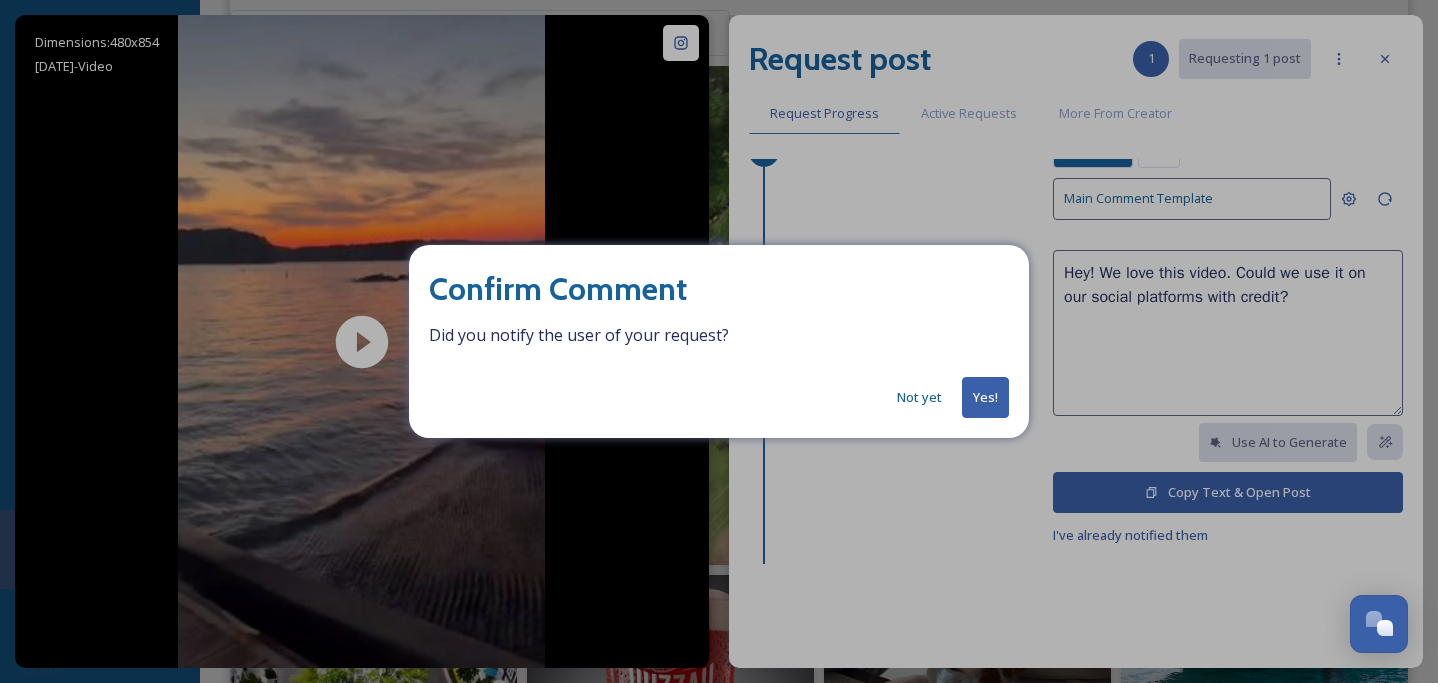 click on "Yes!" at bounding box center (985, 397) 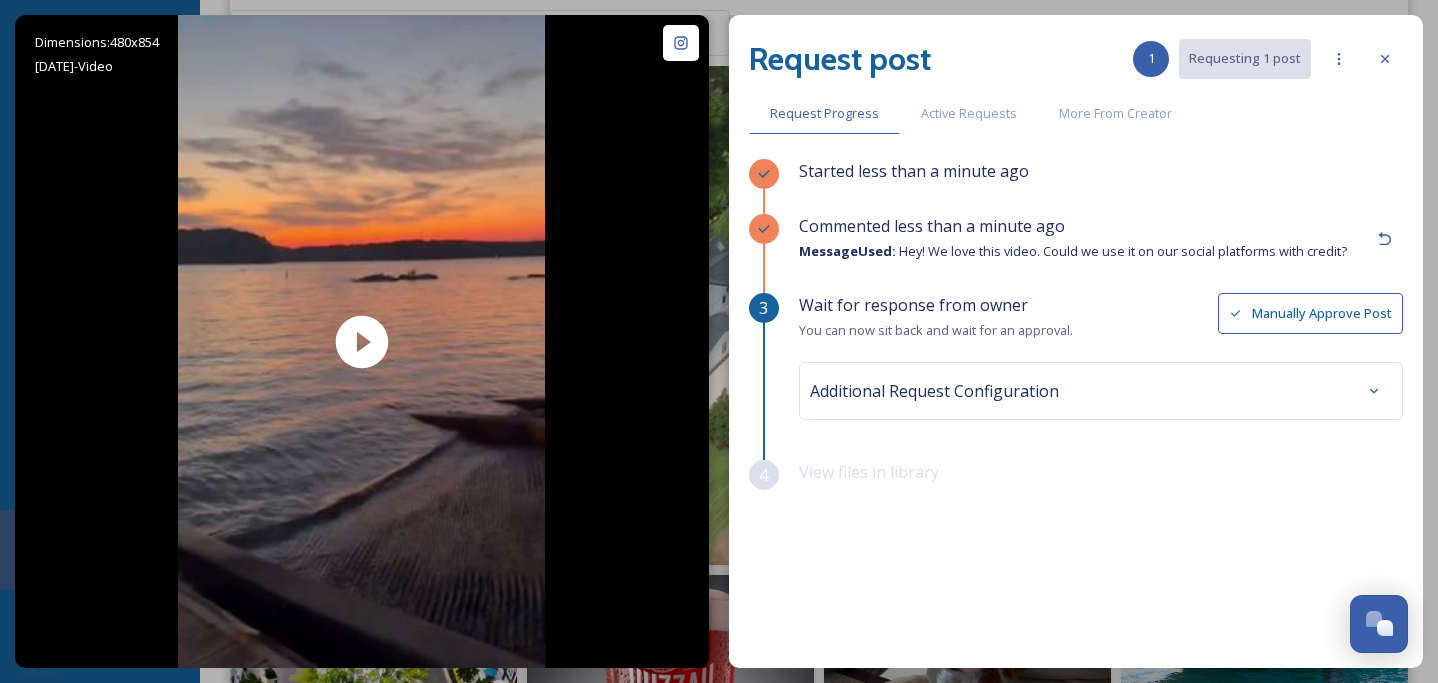 scroll, scrollTop: 0, scrollLeft: 0, axis: both 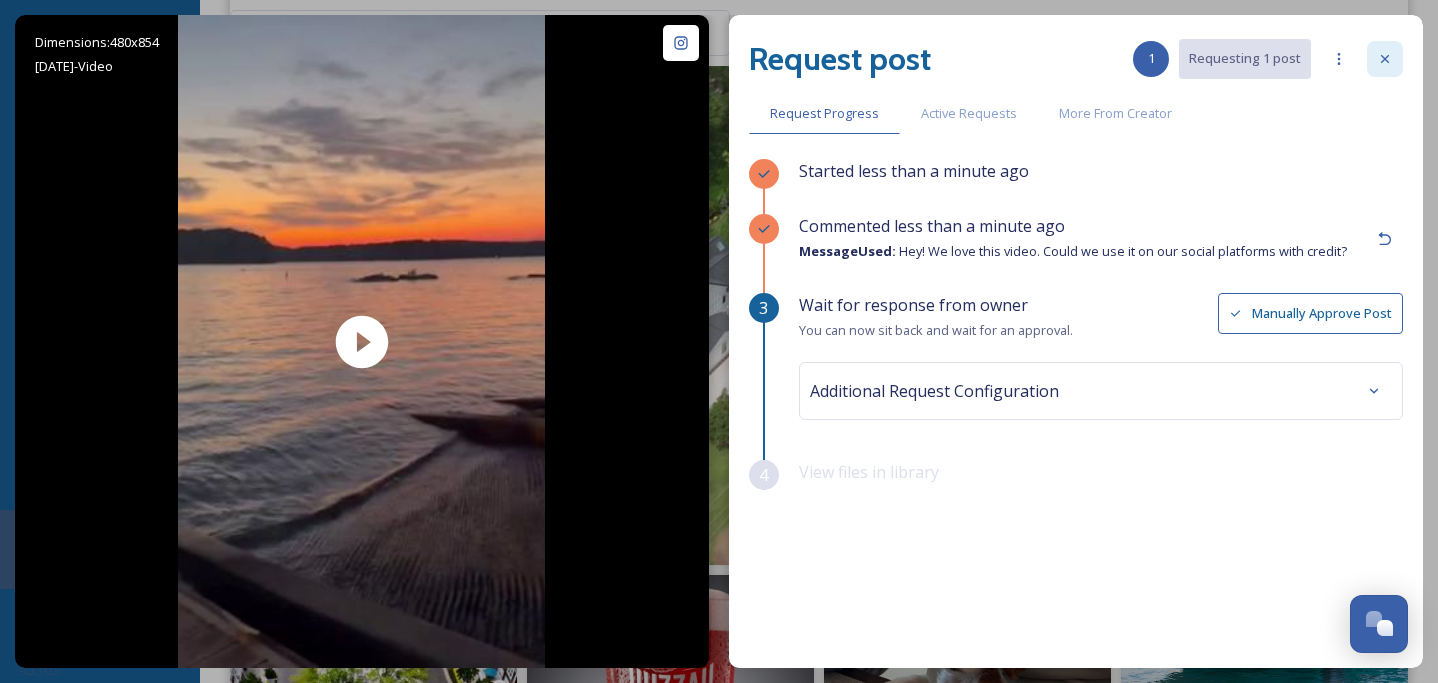 click 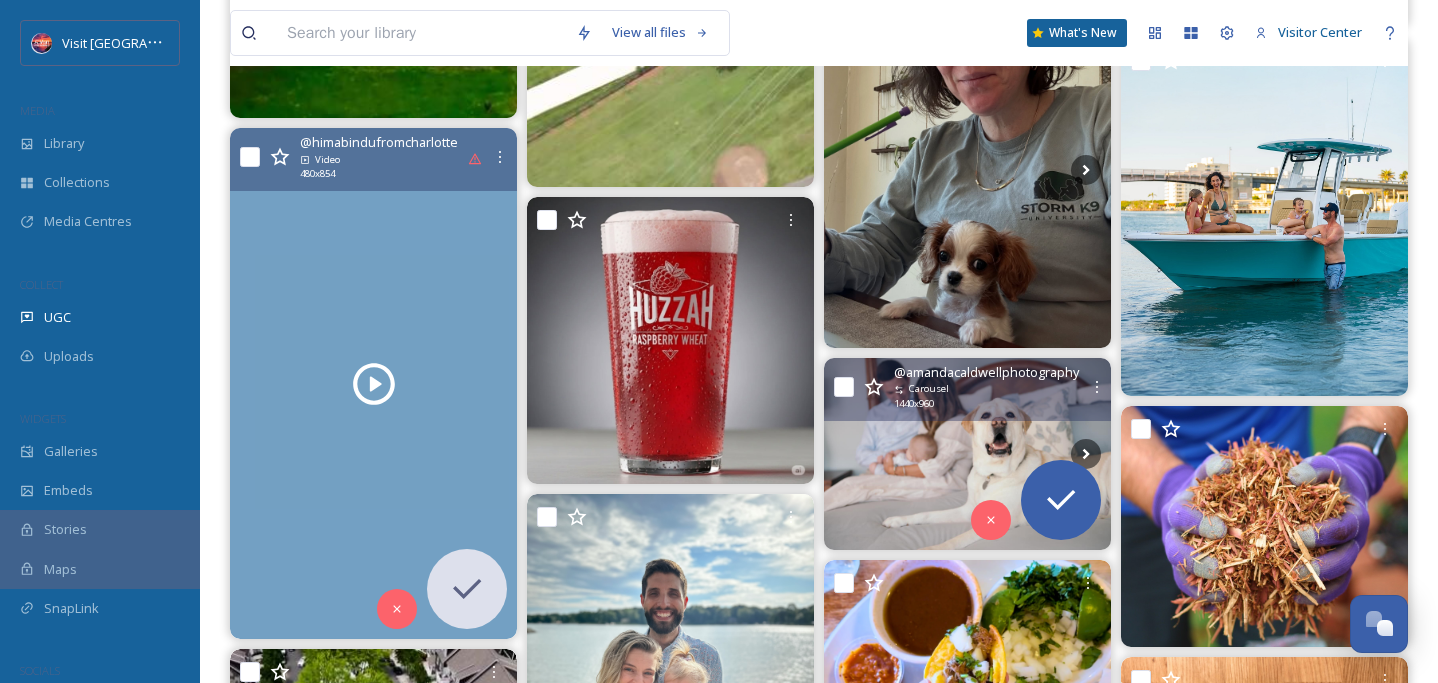 scroll, scrollTop: 5399, scrollLeft: 0, axis: vertical 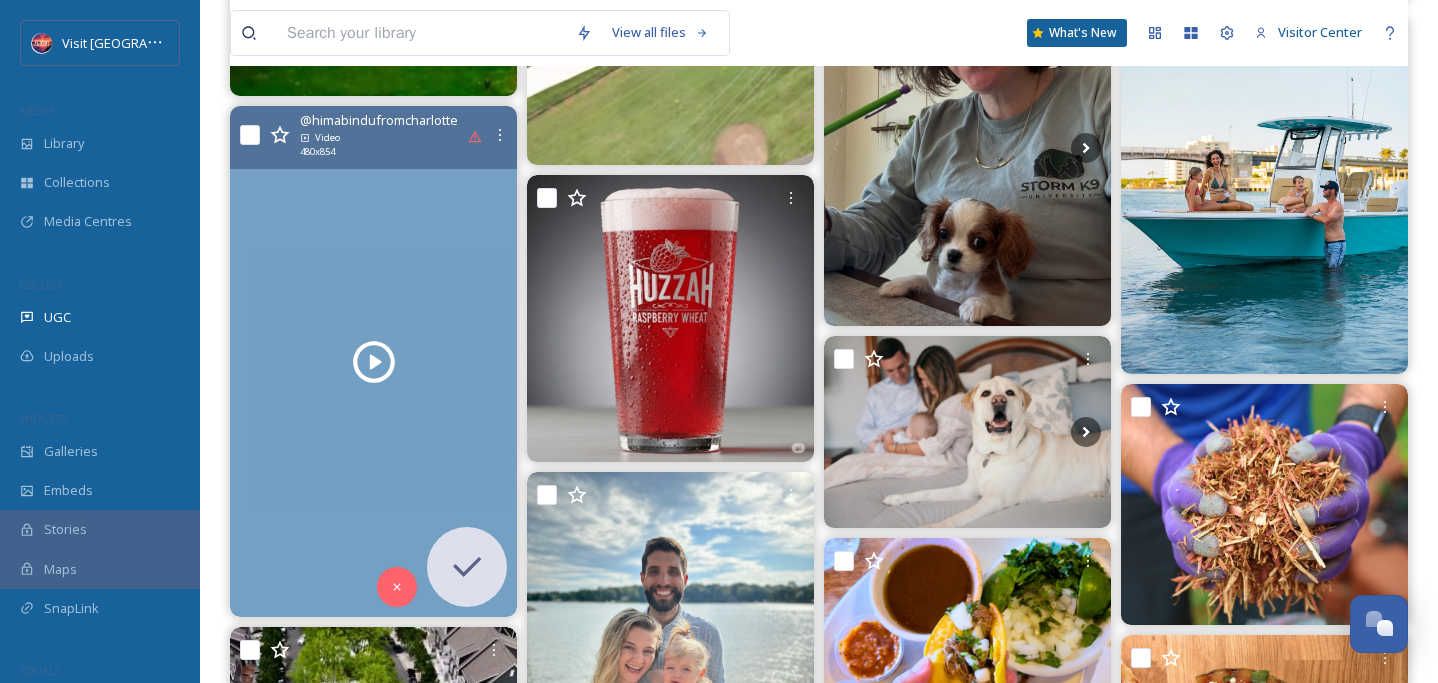 click 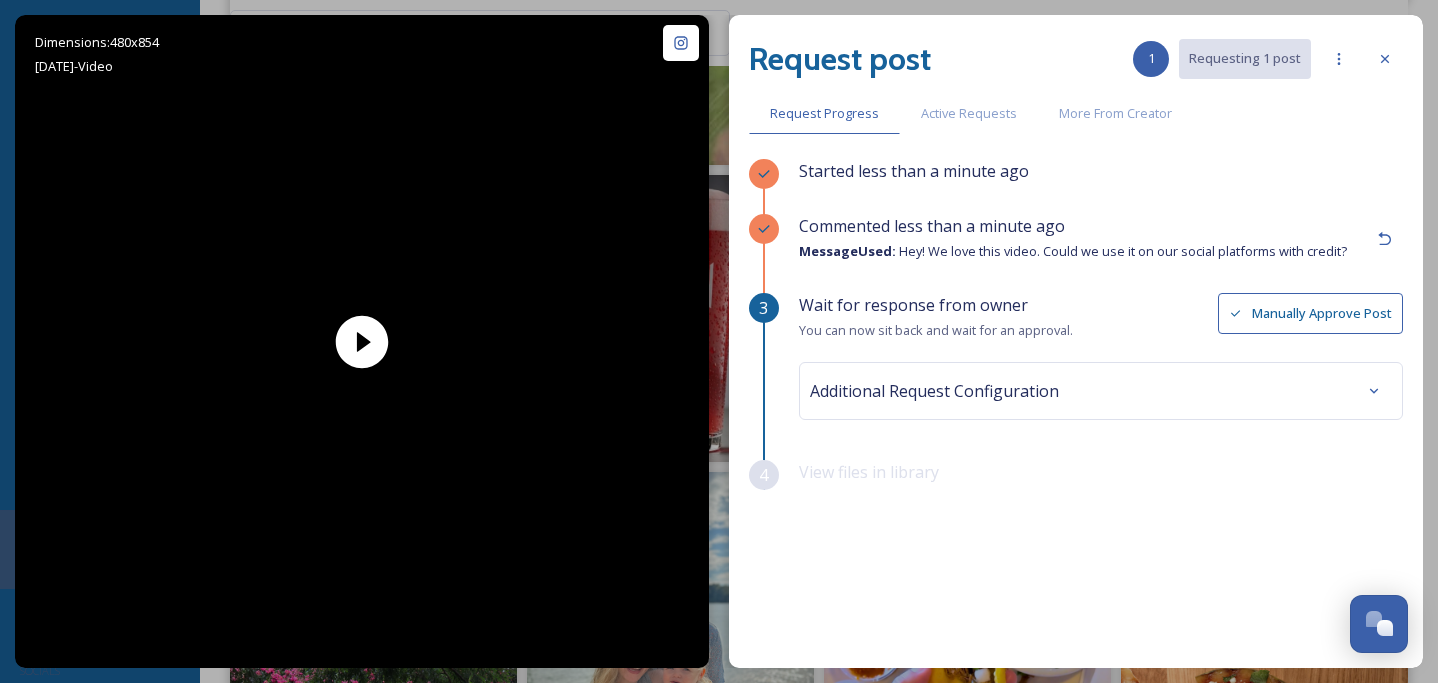 click at bounding box center (1385, 59) 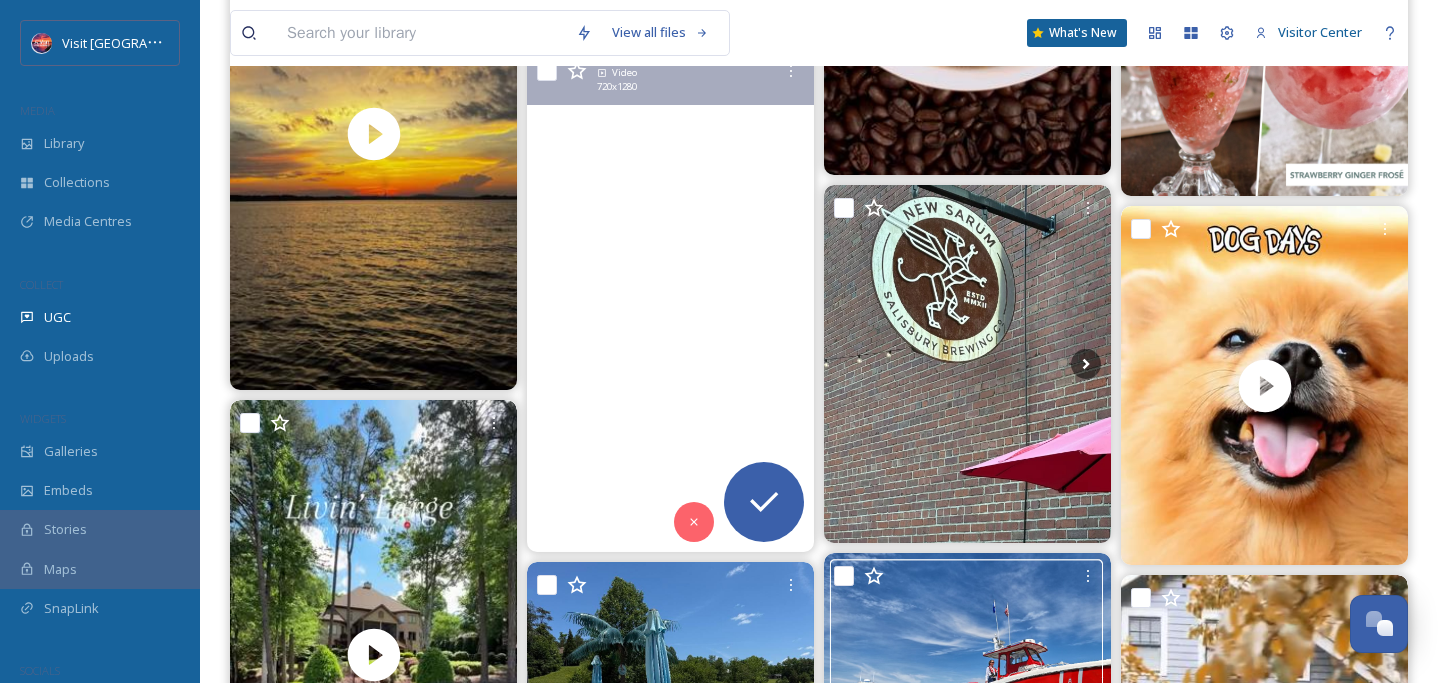 scroll, scrollTop: 9385, scrollLeft: 0, axis: vertical 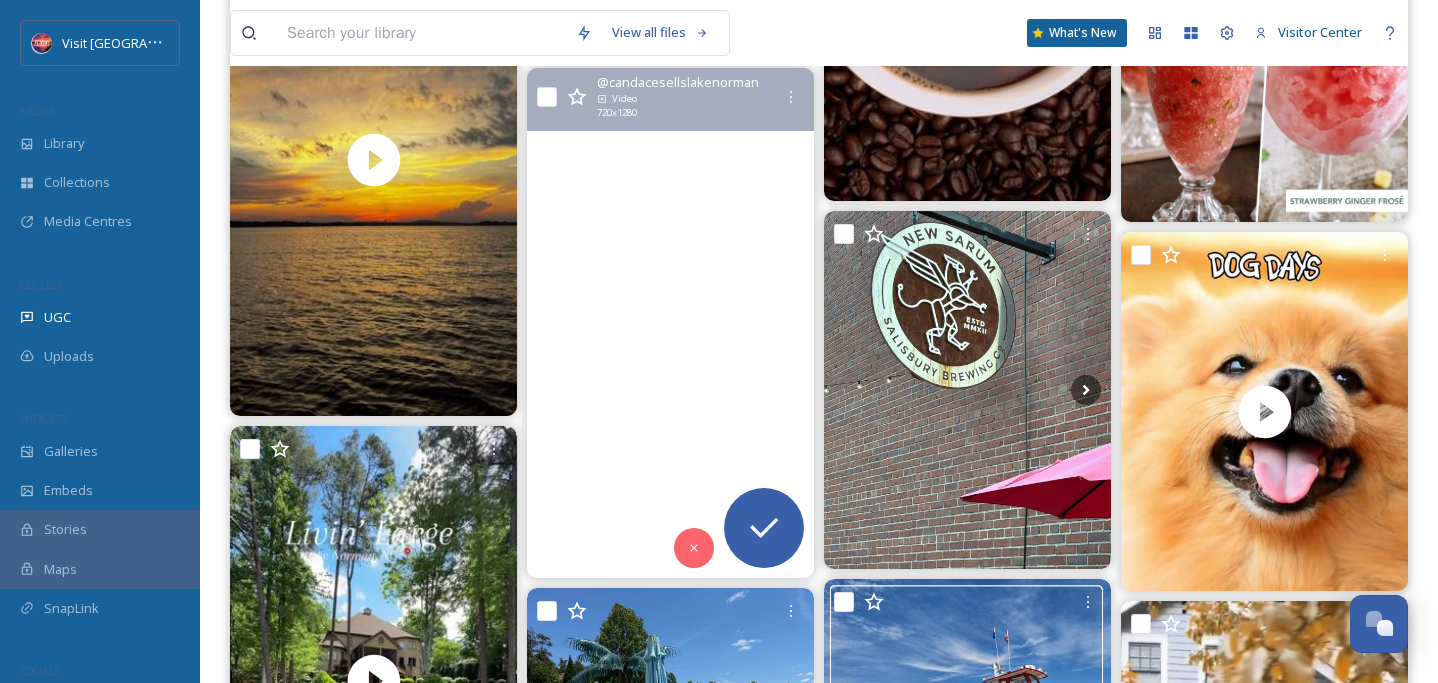 click at bounding box center [670, 323] 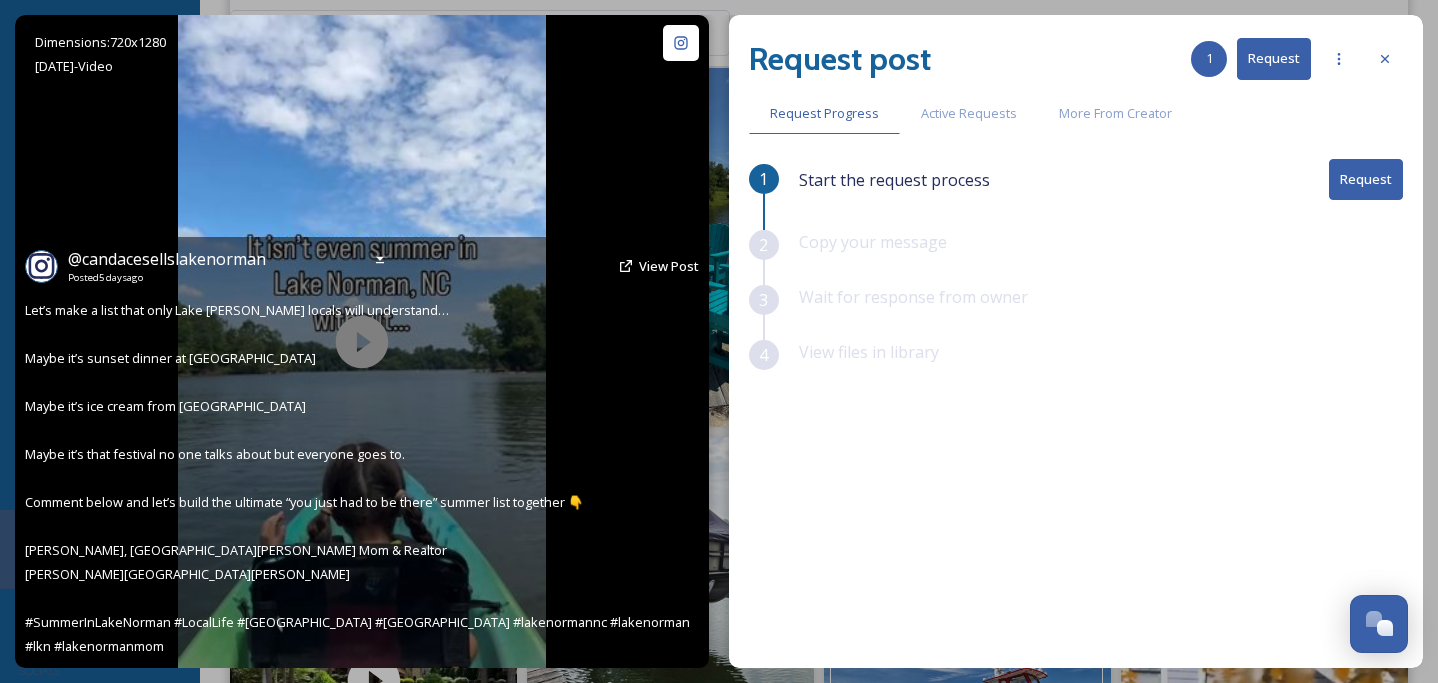 click on "@ candacesellslakenorman Posted  [DATE] View Post Let’s make a list that only Lake [PERSON_NAME] locals will understand…
Maybe it’s sunset dinner at [GEOGRAPHIC_DATA]
Maybe it’s ice cream from [GEOGRAPHIC_DATA]
Maybe it’s that festival no one talks about but everyone goes to.
Comment below and let’s build the ultimate “you just had to be there” summer list together 👇
[PERSON_NAME], [GEOGRAPHIC_DATA][PERSON_NAME] Mom & Realtor
[PERSON_NAME][GEOGRAPHIC_DATA][PERSON_NAME]
#SummerInLakeNorman #LocalLife #[GEOGRAPHIC_DATA] #[GEOGRAPHIC_DATA] #lakenormannc #lakenorman #lkn #lakenormanmom" at bounding box center (362, 452) 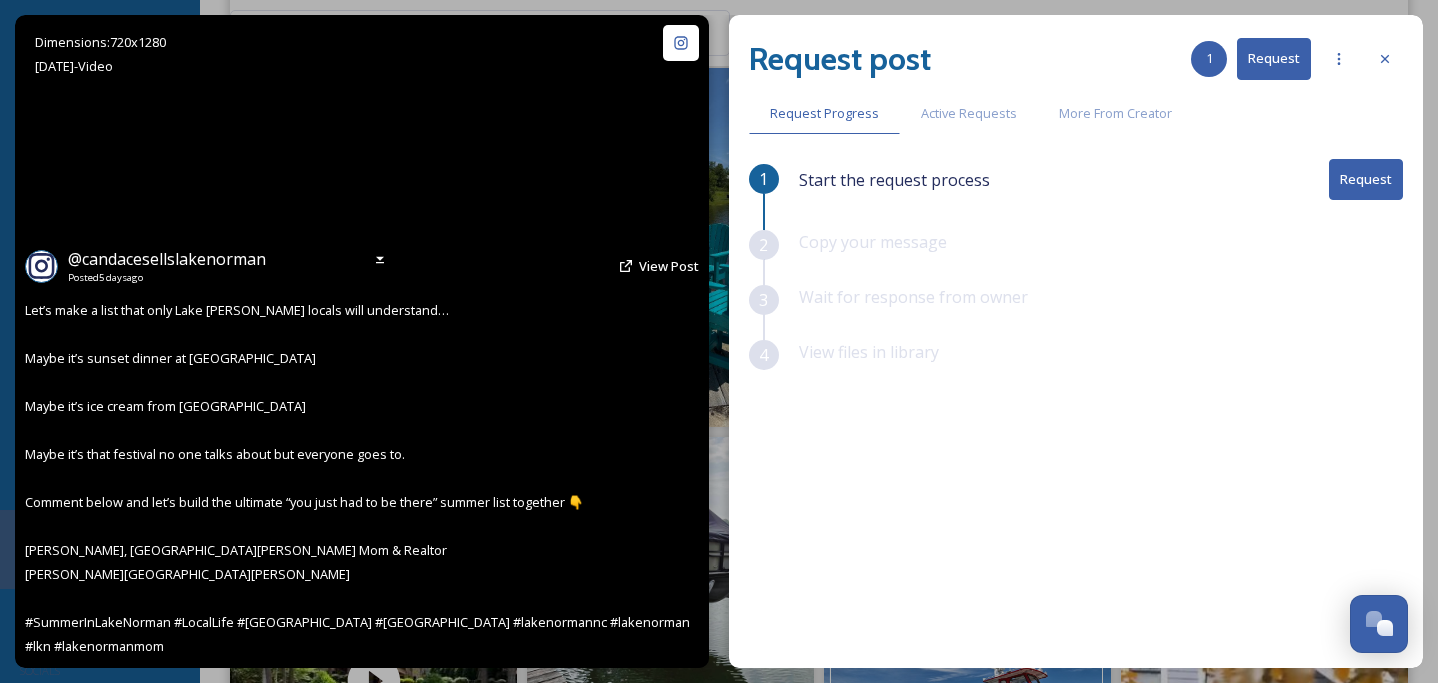 click at bounding box center [361, 341] 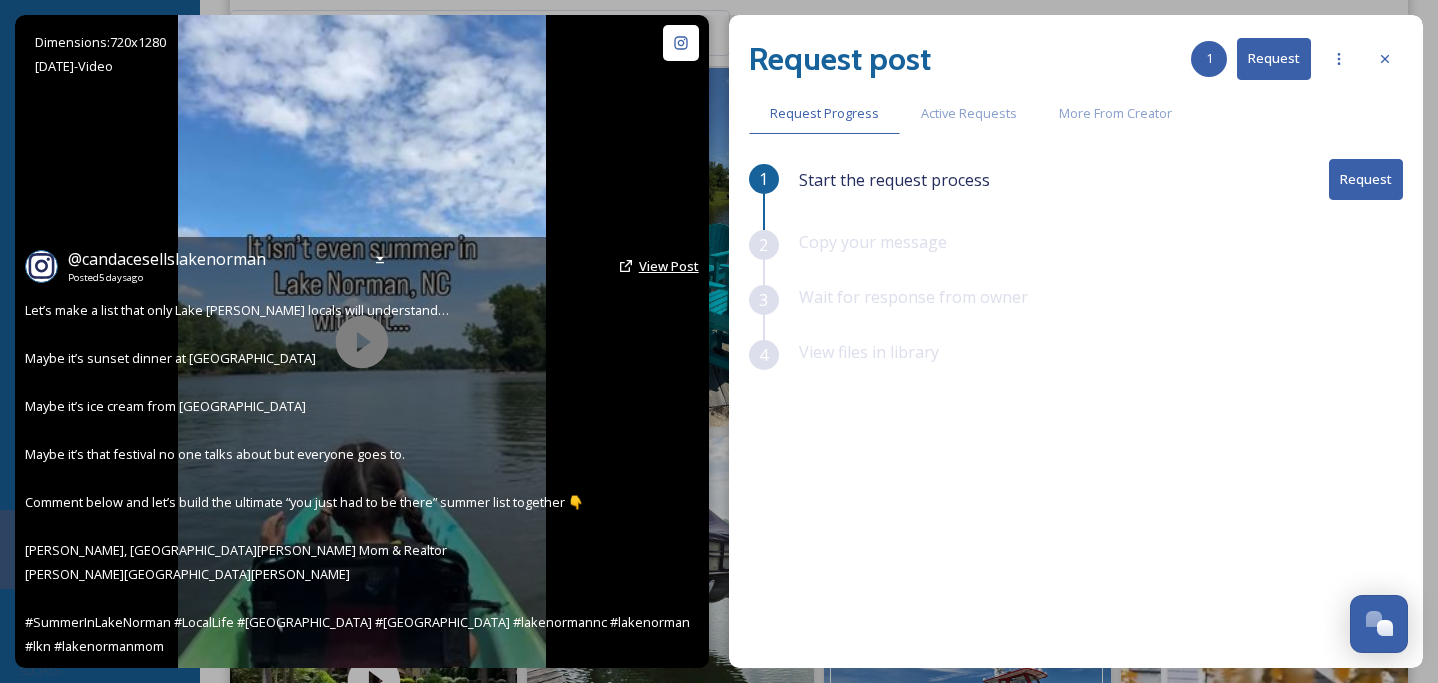 click on "View Post" at bounding box center (669, 266) 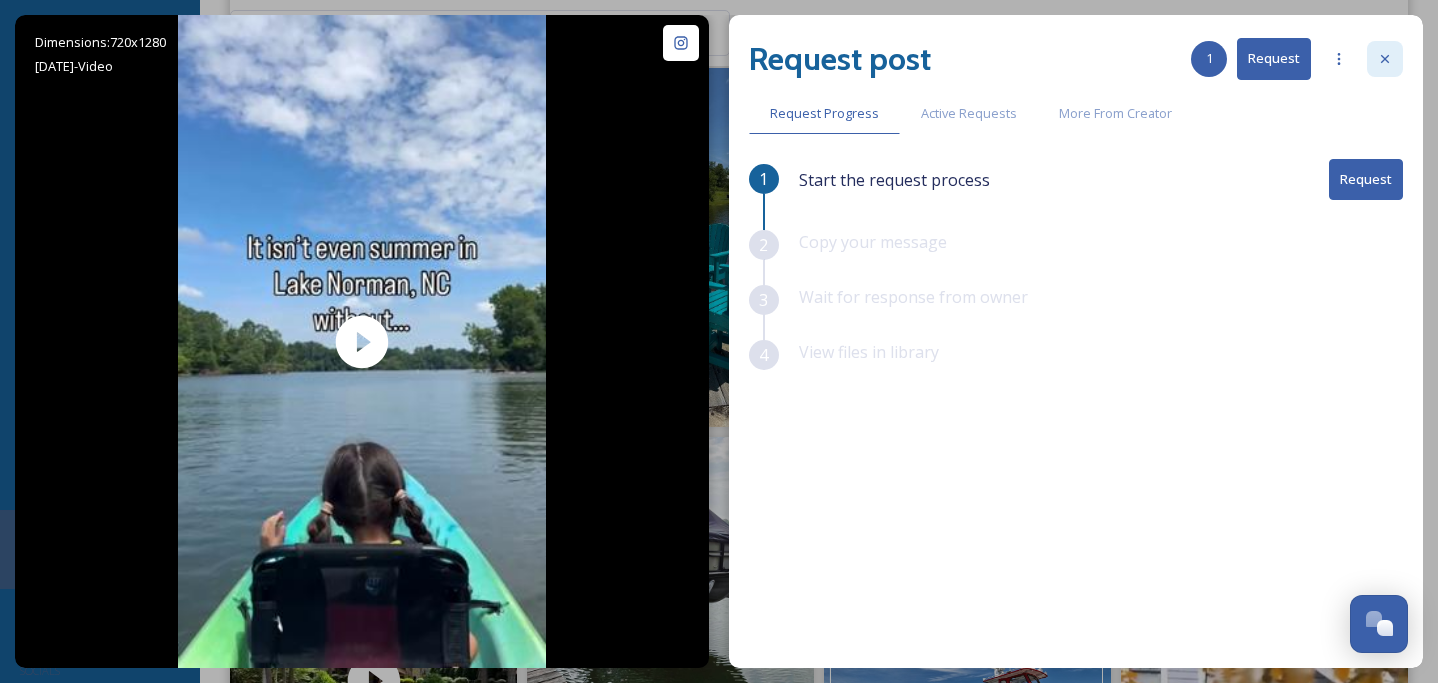 click at bounding box center (1385, 59) 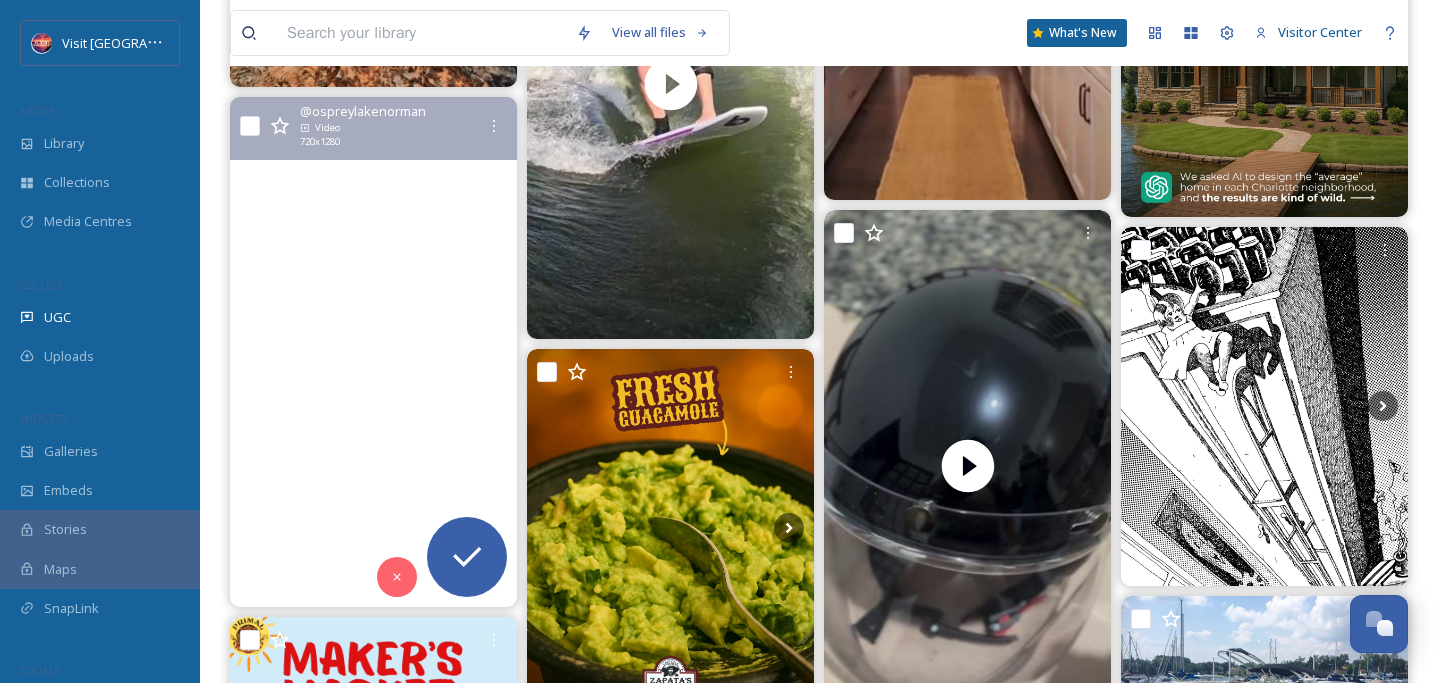 scroll, scrollTop: 15937, scrollLeft: 0, axis: vertical 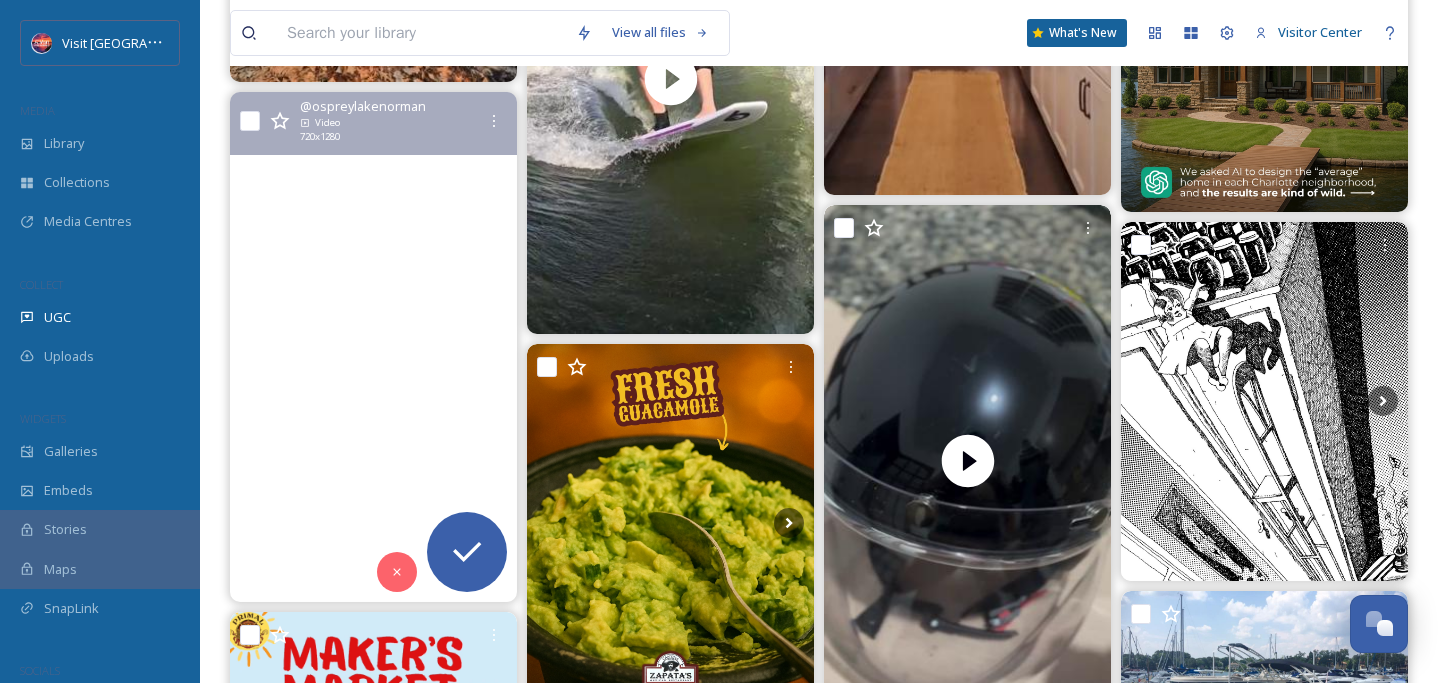 click at bounding box center (373, 347) 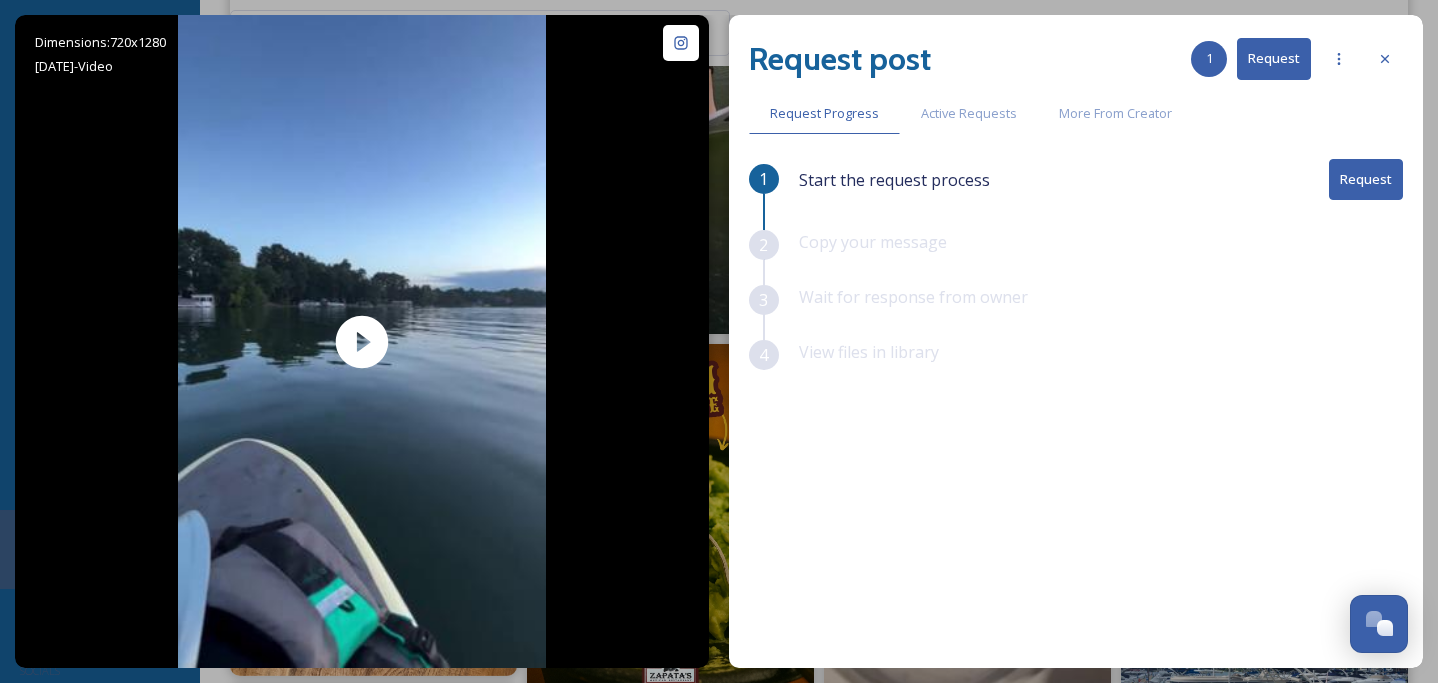 click on "Request" at bounding box center [1366, 179] 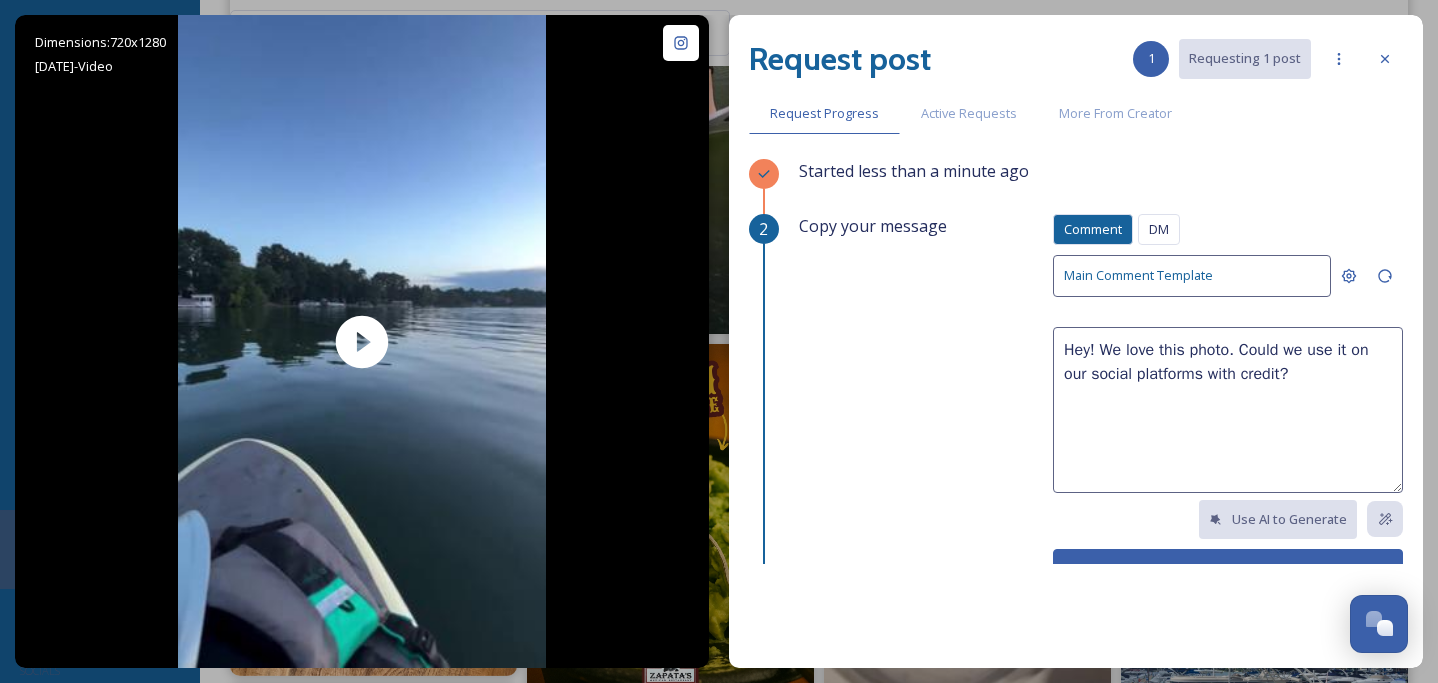 click on "Hey! We love this photo. Could we use it on our social platforms with credit?" at bounding box center (1228, 410) 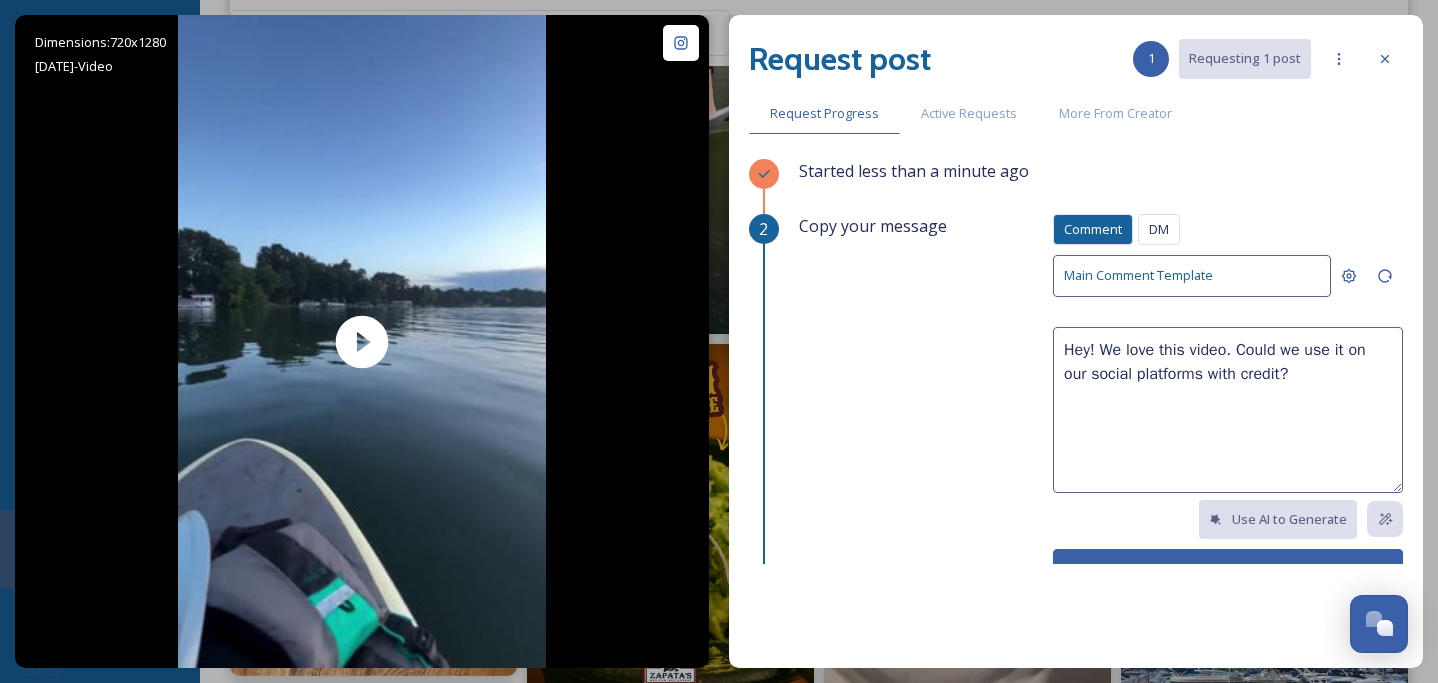 scroll, scrollTop: 110, scrollLeft: 0, axis: vertical 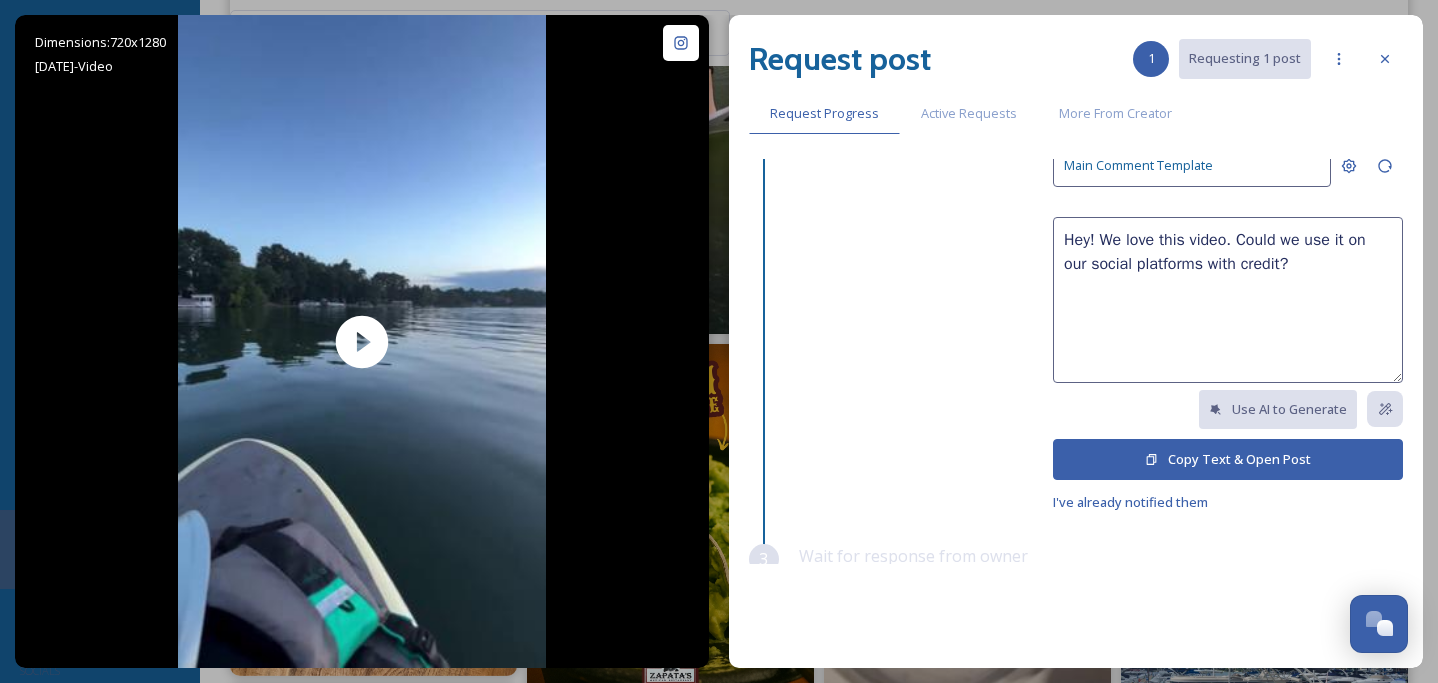 type on "Hey! We love this video. Could we use it on our social platforms with credit?" 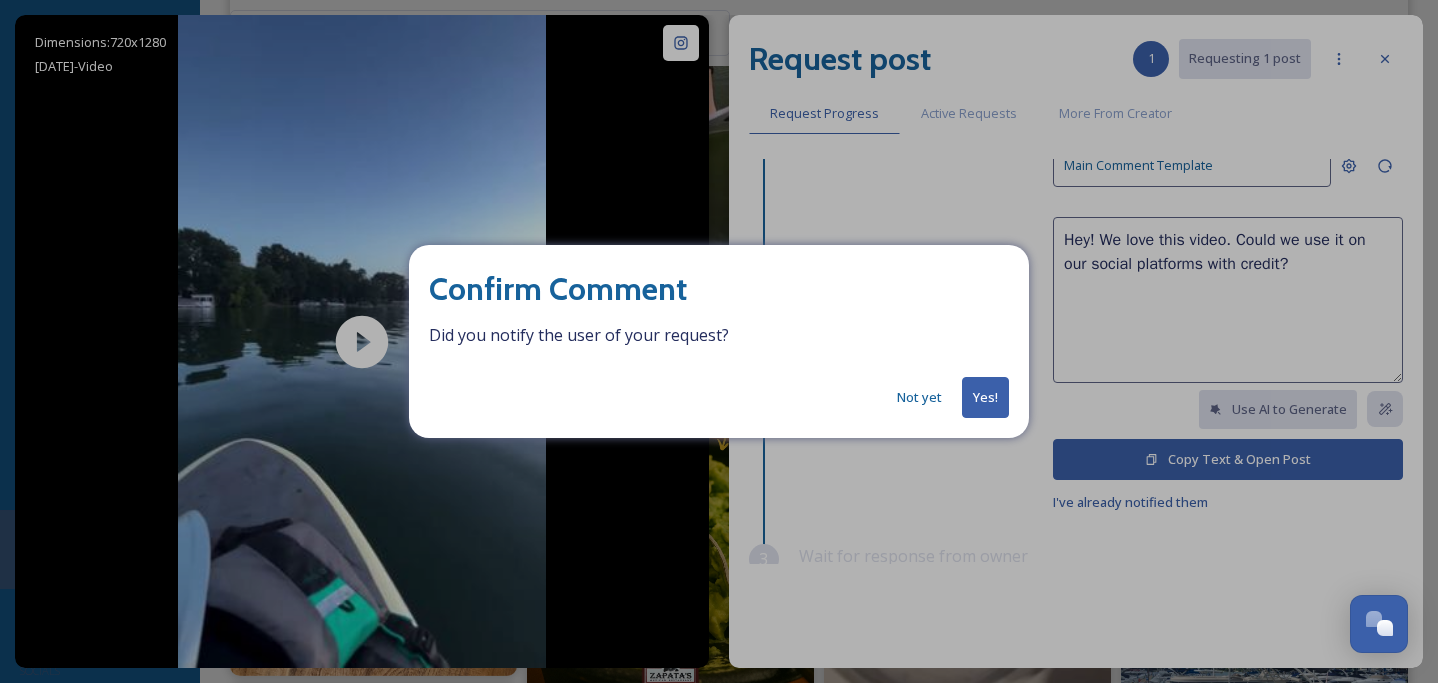 click on "Yes!" at bounding box center [985, 397] 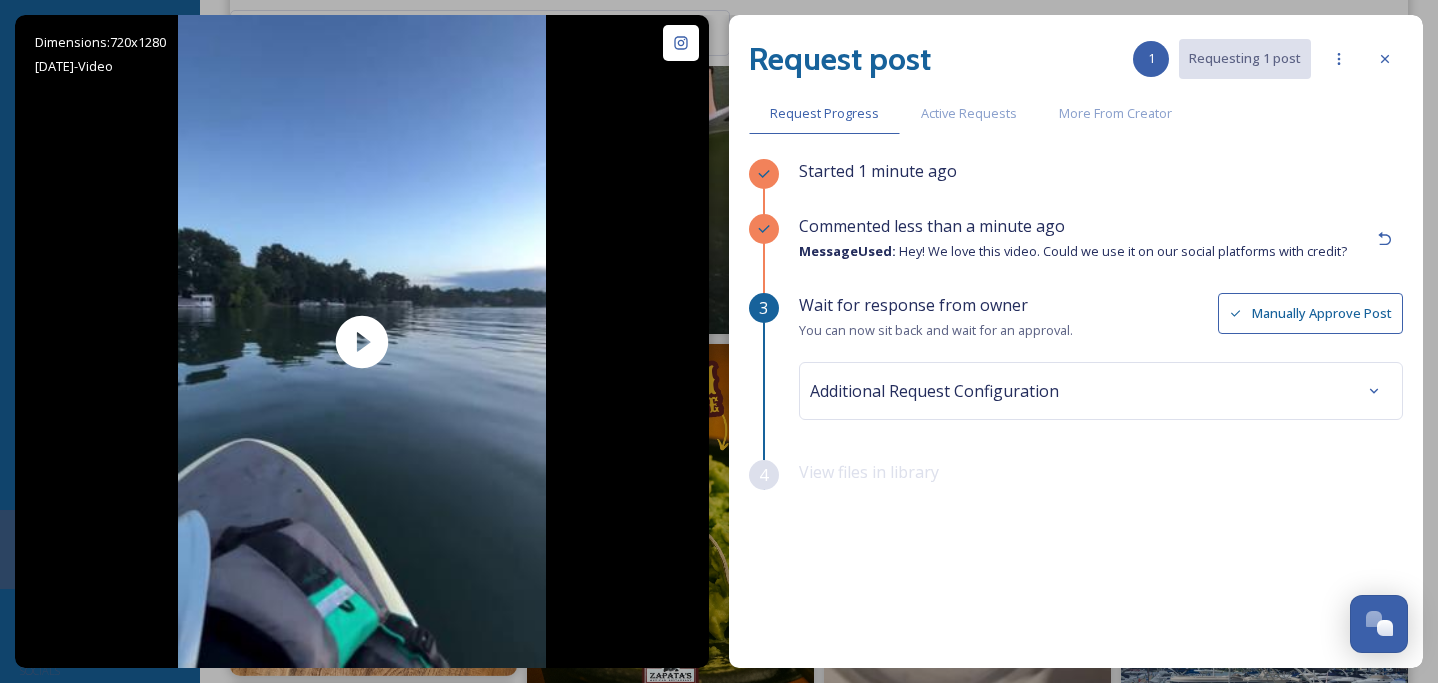 scroll, scrollTop: 0, scrollLeft: 0, axis: both 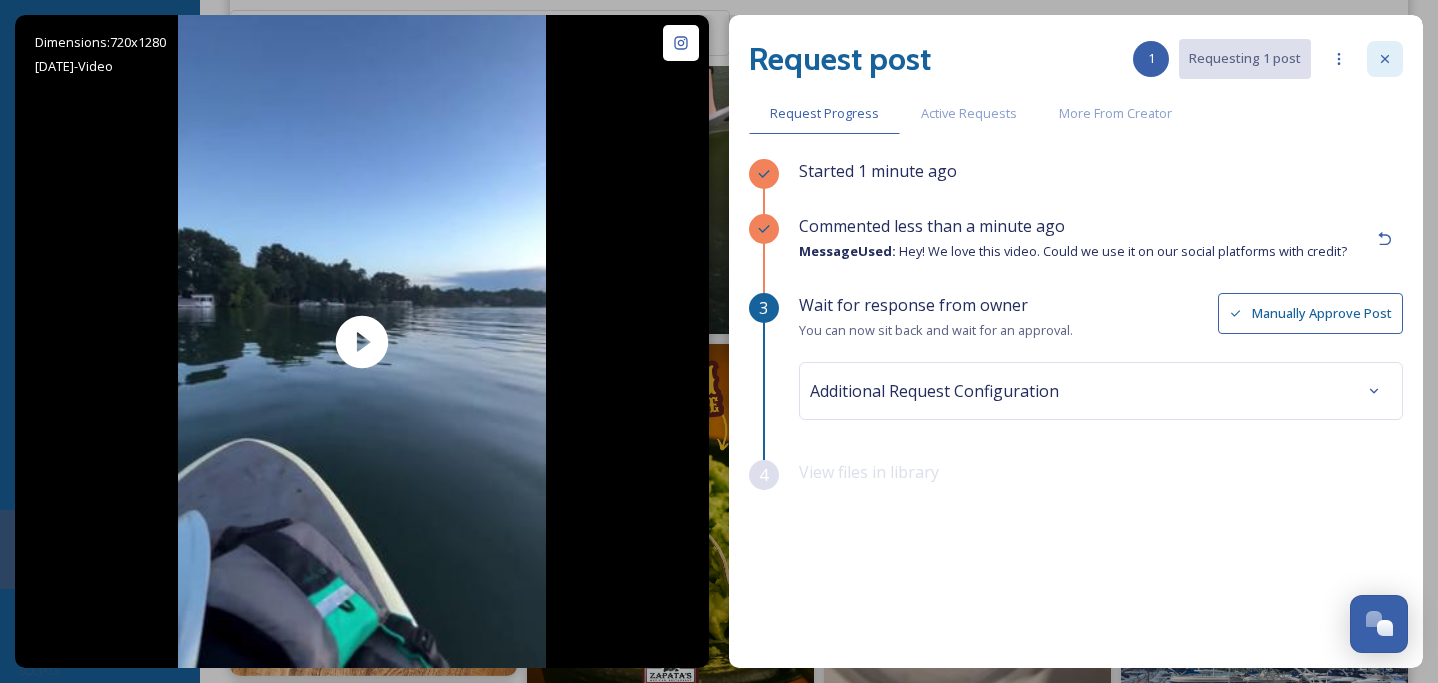 click 